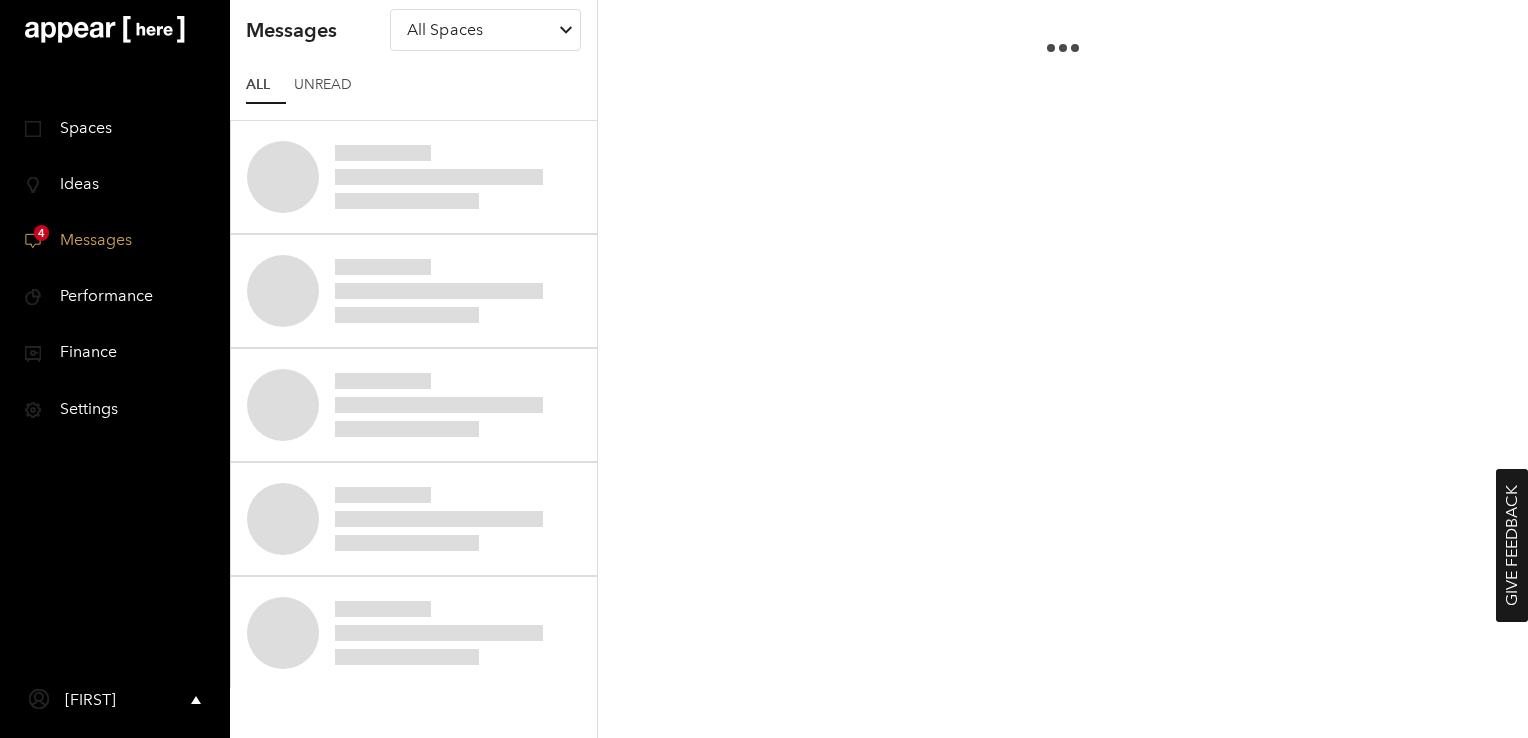 scroll, scrollTop: 0, scrollLeft: 0, axis: both 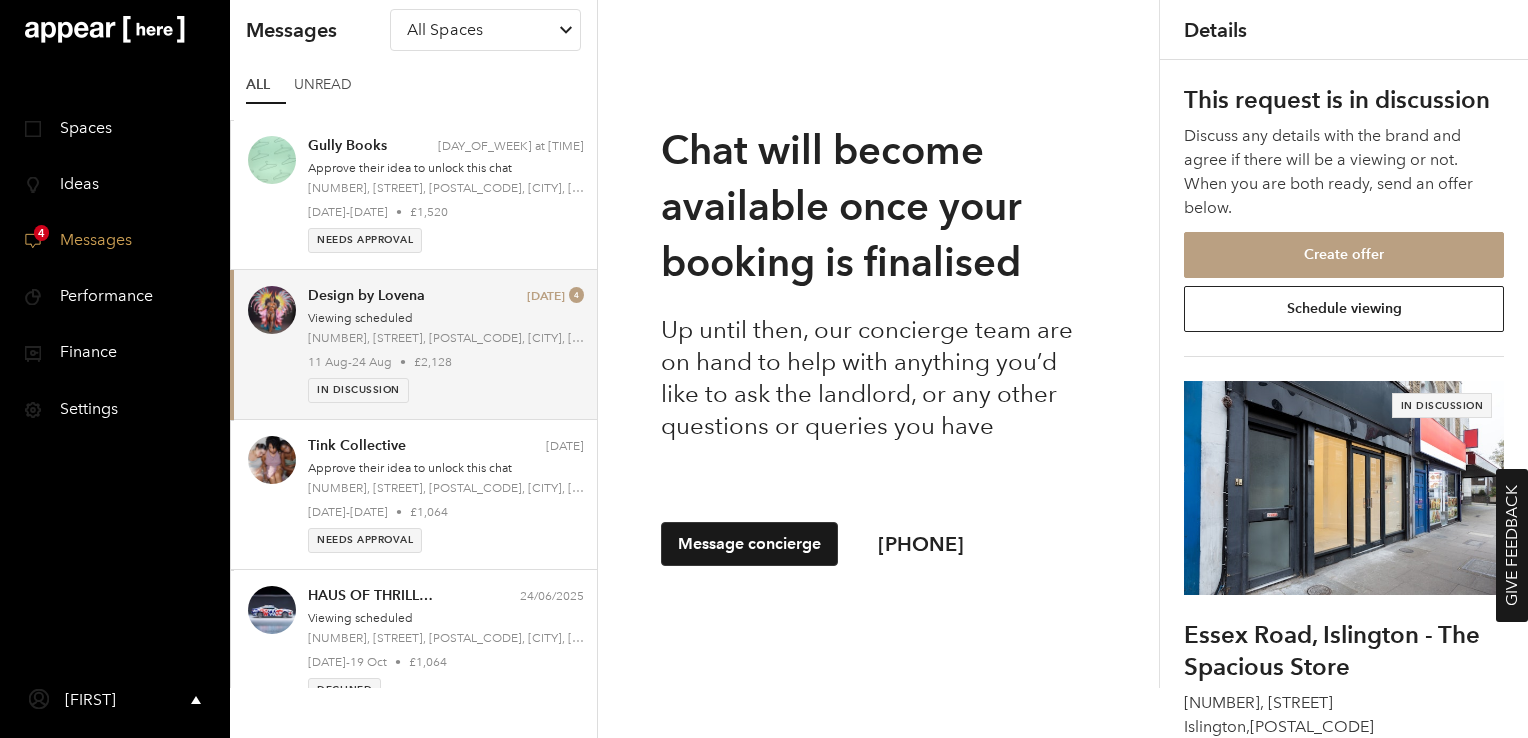 click on "Ideas" at bounding box center (72, 183) 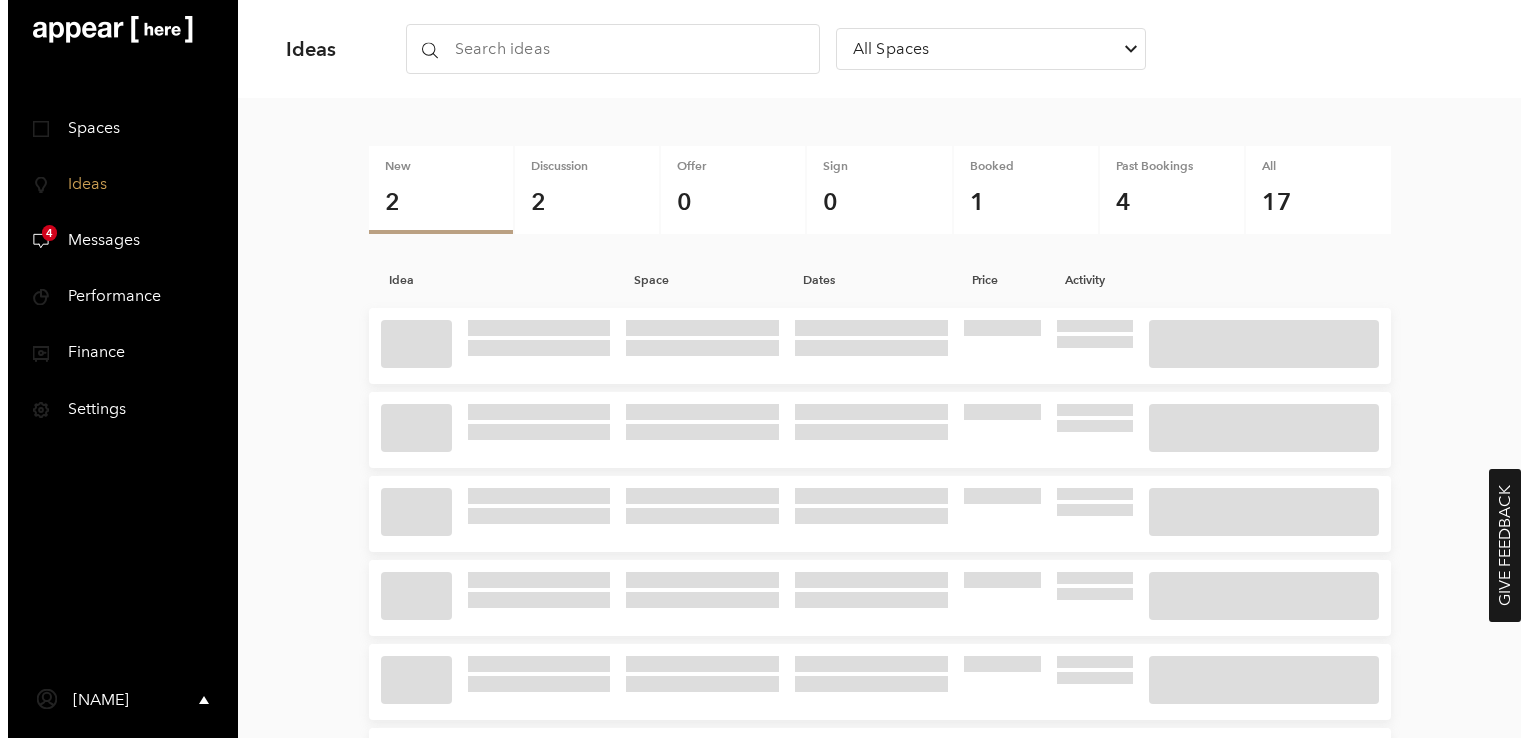 scroll, scrollTop: 0, scrollLeft: 0, axis: both 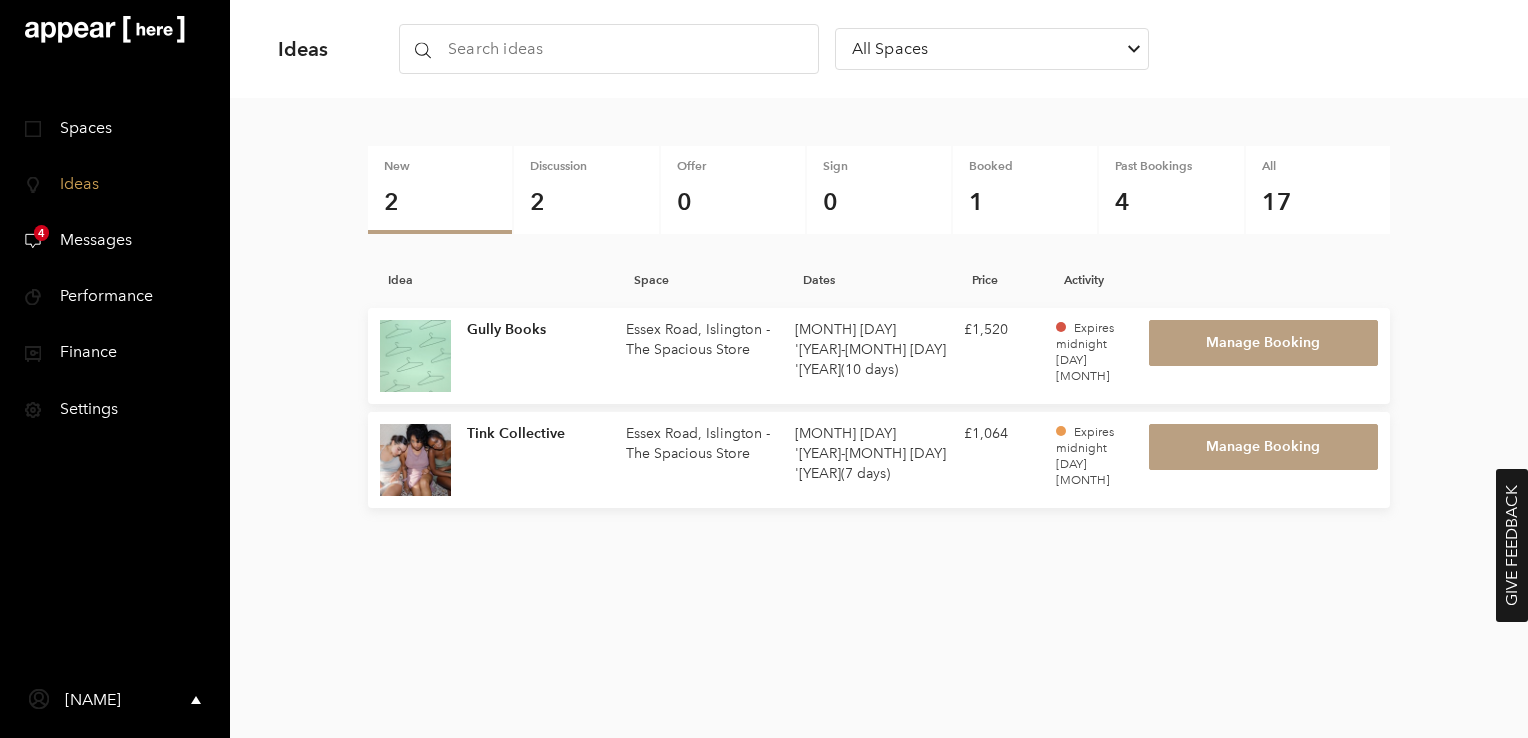 click on "Messages" at bounding box center (88, 239) 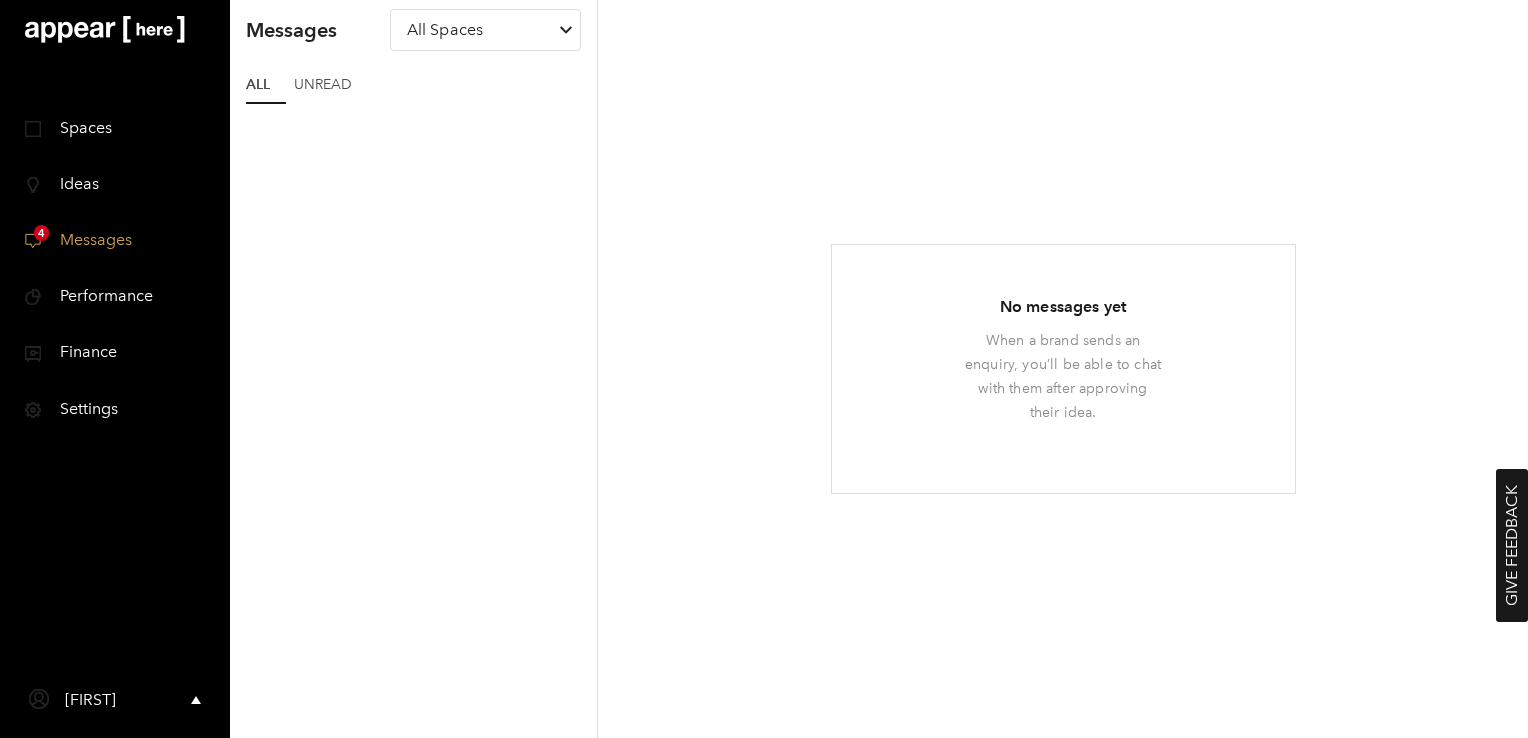 scroll, scrollTop: 0, scrollLeft: 0, axis: both 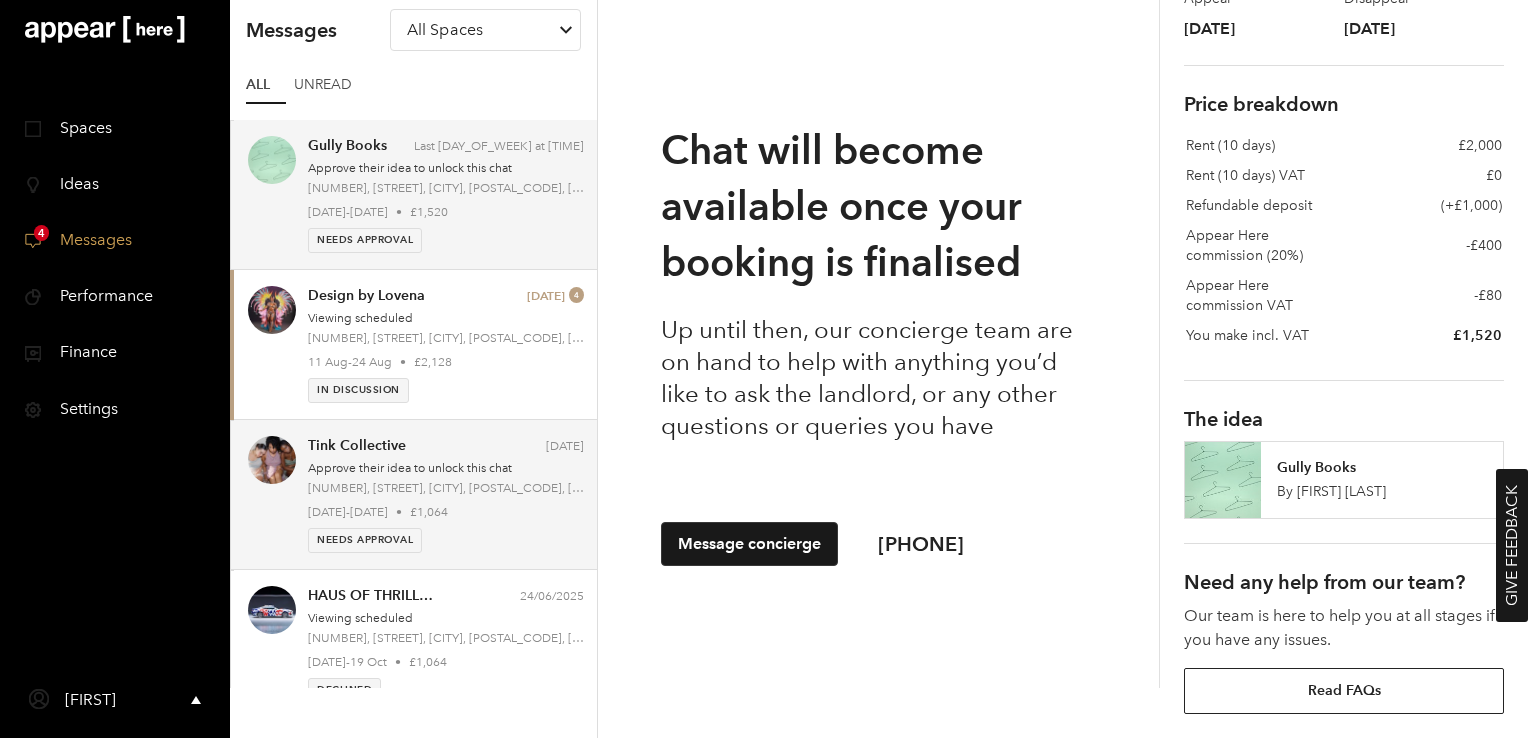 click on "[NUMBER], [STREET], [CITY], [POSTAL_CODE], [CITY], [CITY]" at bounding box center [446, 488] 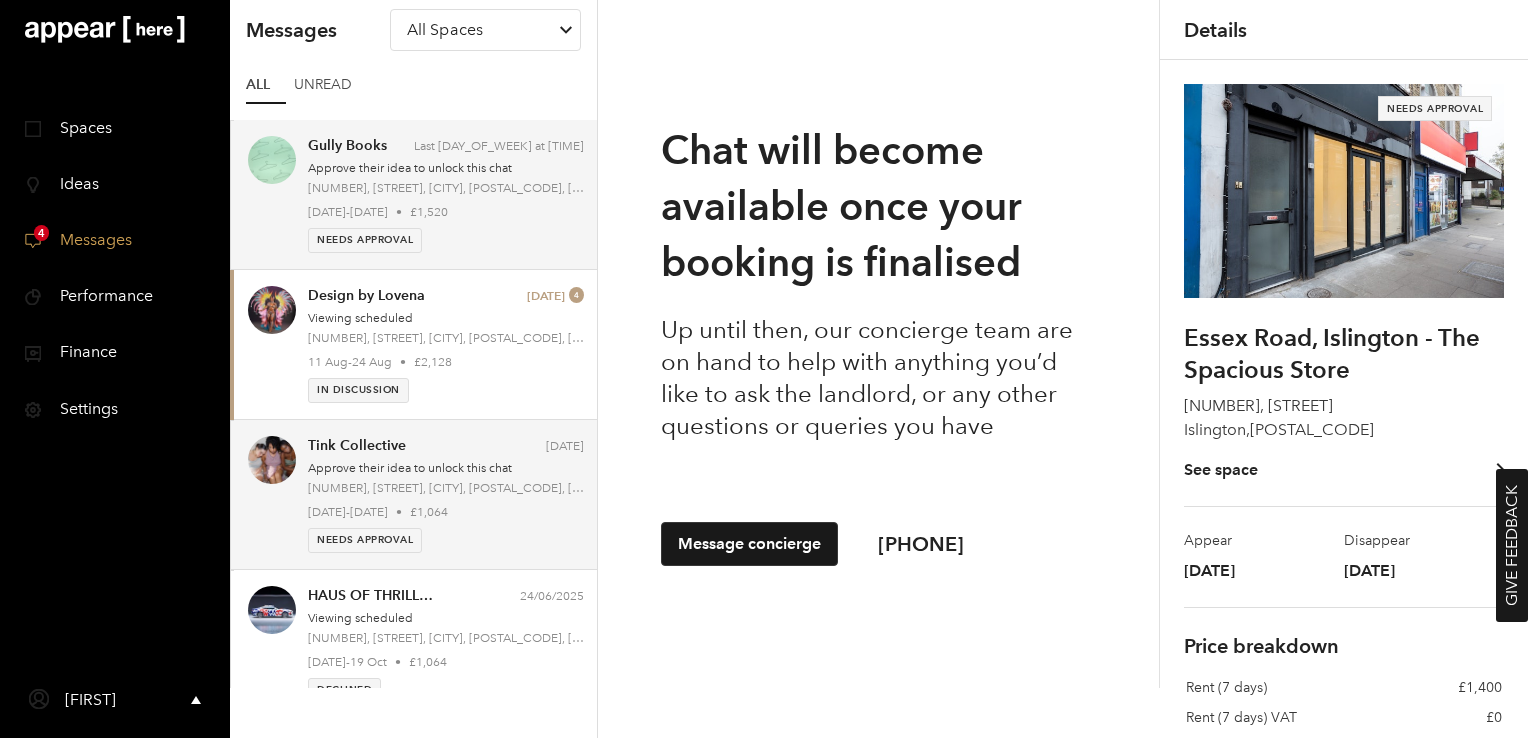 click on "Gully Books Last [DAY_OF_WEEK] at [TIME] Approve their idea to unlock this chat [NUMBER], [STREET], [CITY], [POSTAL_CODE], [CITY], [CITY] [DATE]  -  [DATE] • £1,520 Needs Approval" at bounding box center (446, 194) 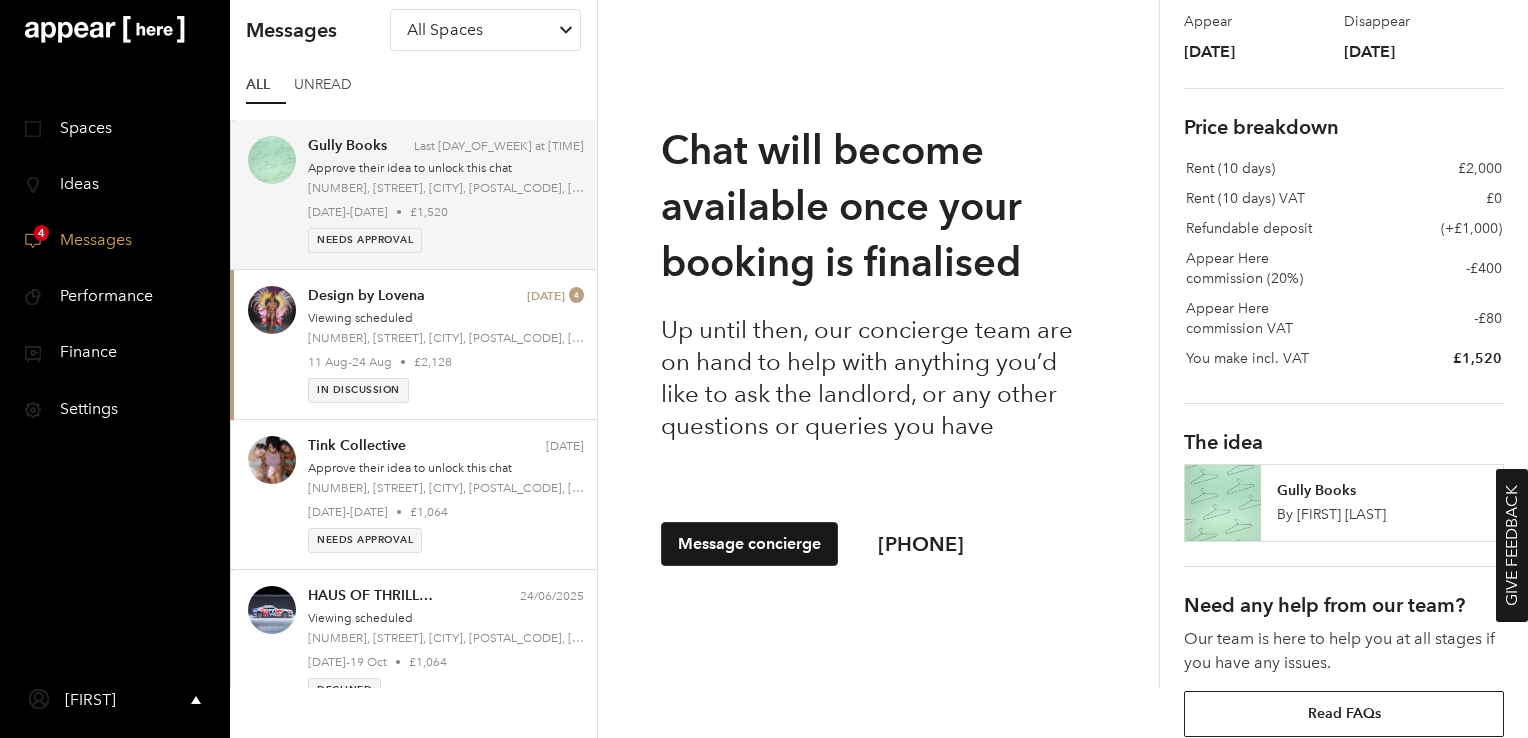 scroll, scrollTop: 542, scrollLeft: 0, axis: vertical 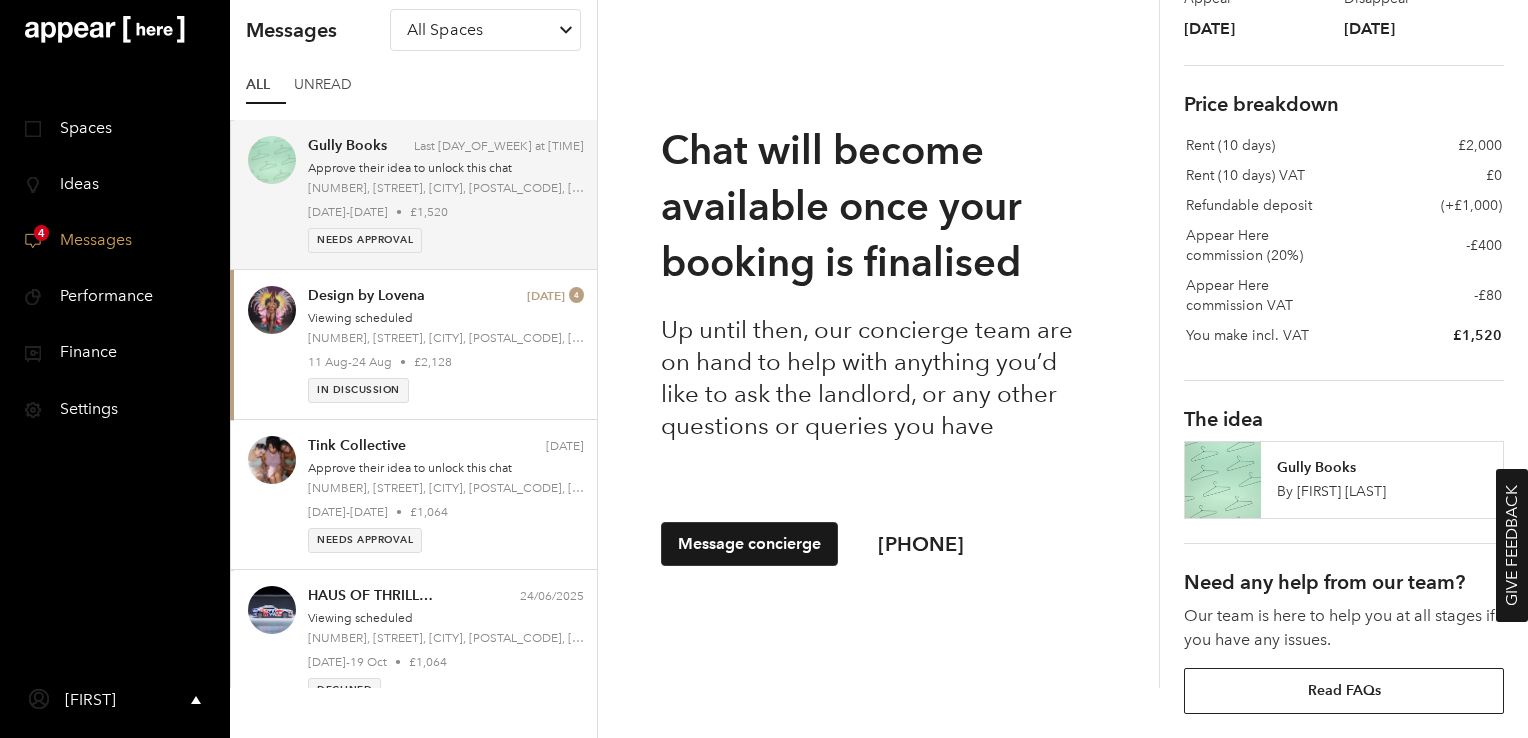 click on "By [NAME]" at bounding box center (1382, 492) 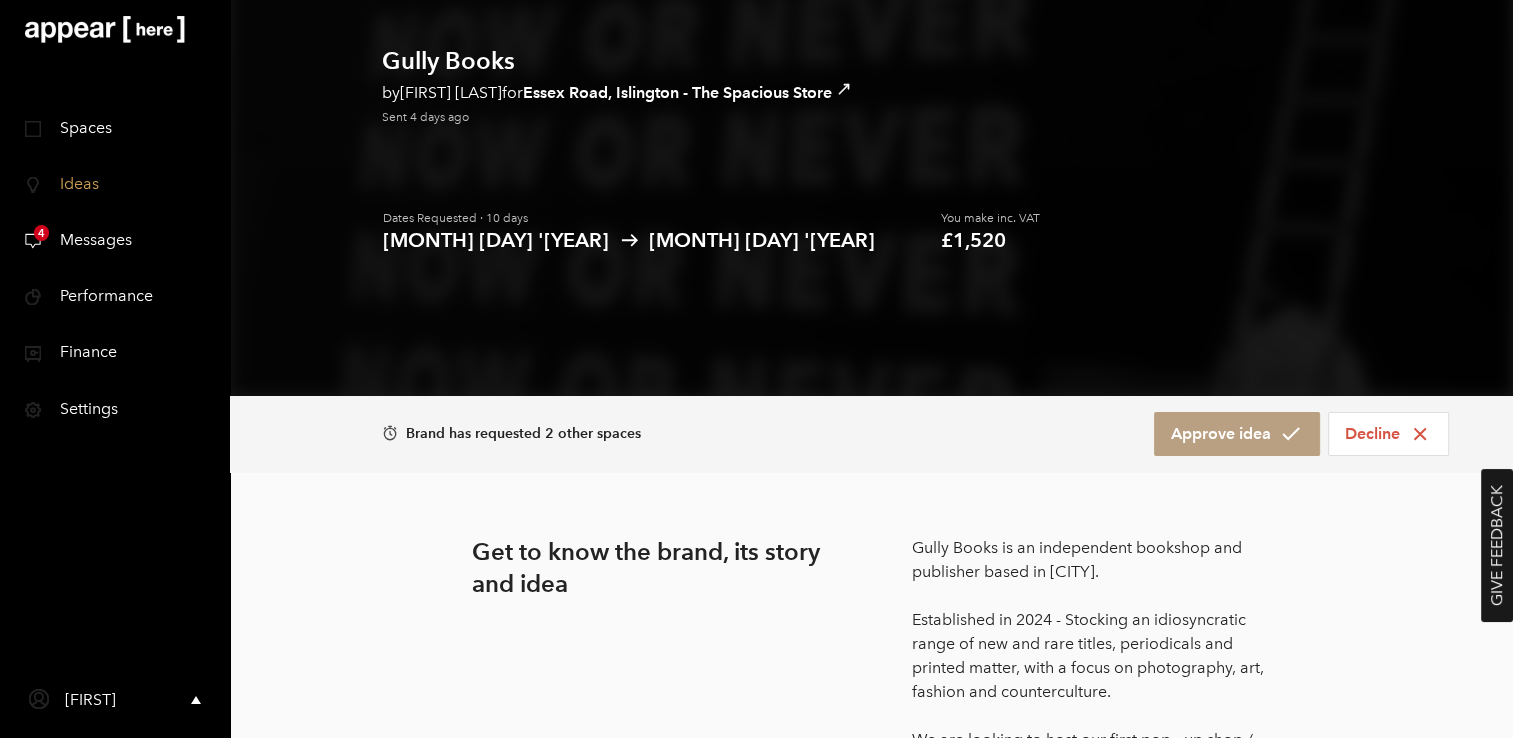 scroll, scrollTop: 0, scrollLeft: 0, axis: both 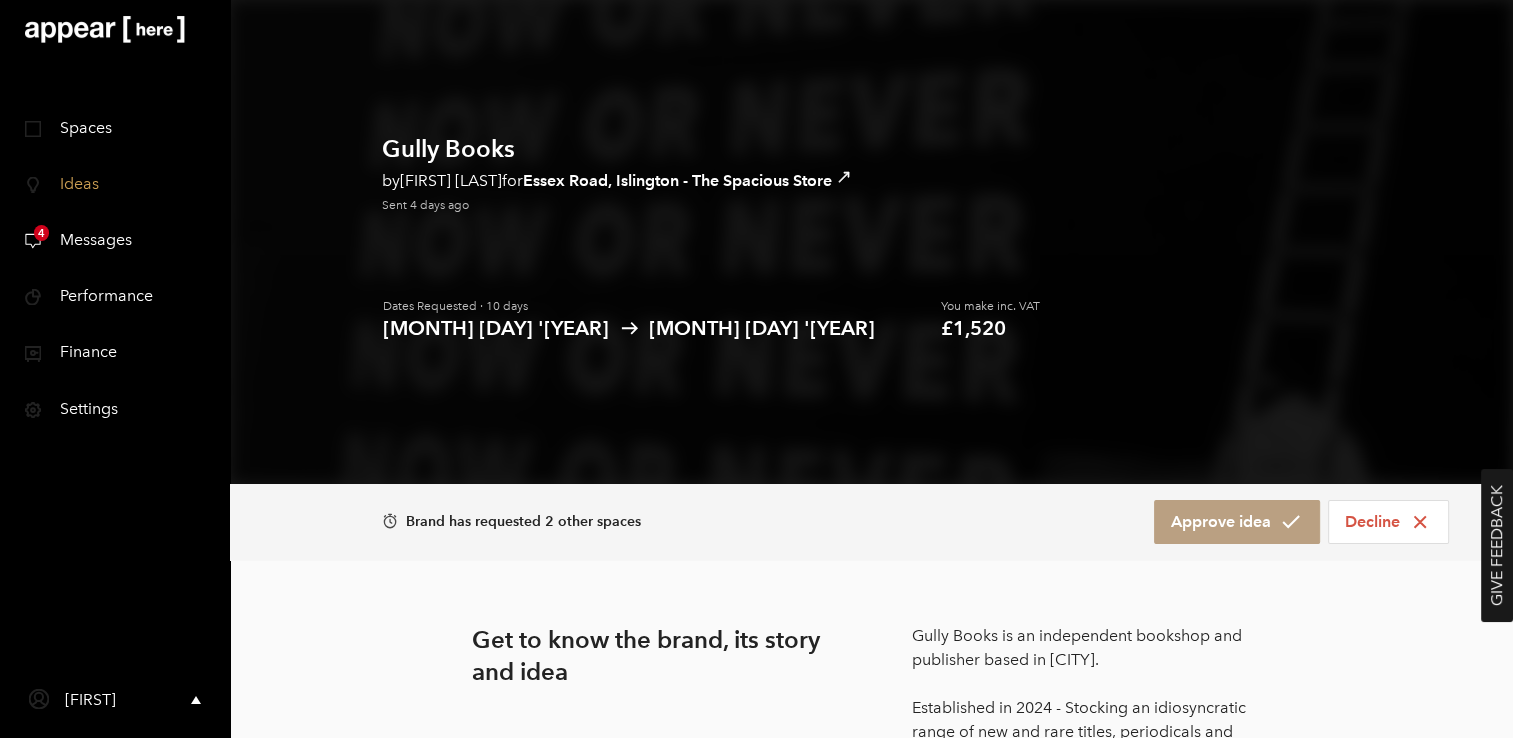 click on "icon-msg
4
Messages" at bounding box center [115, 240] 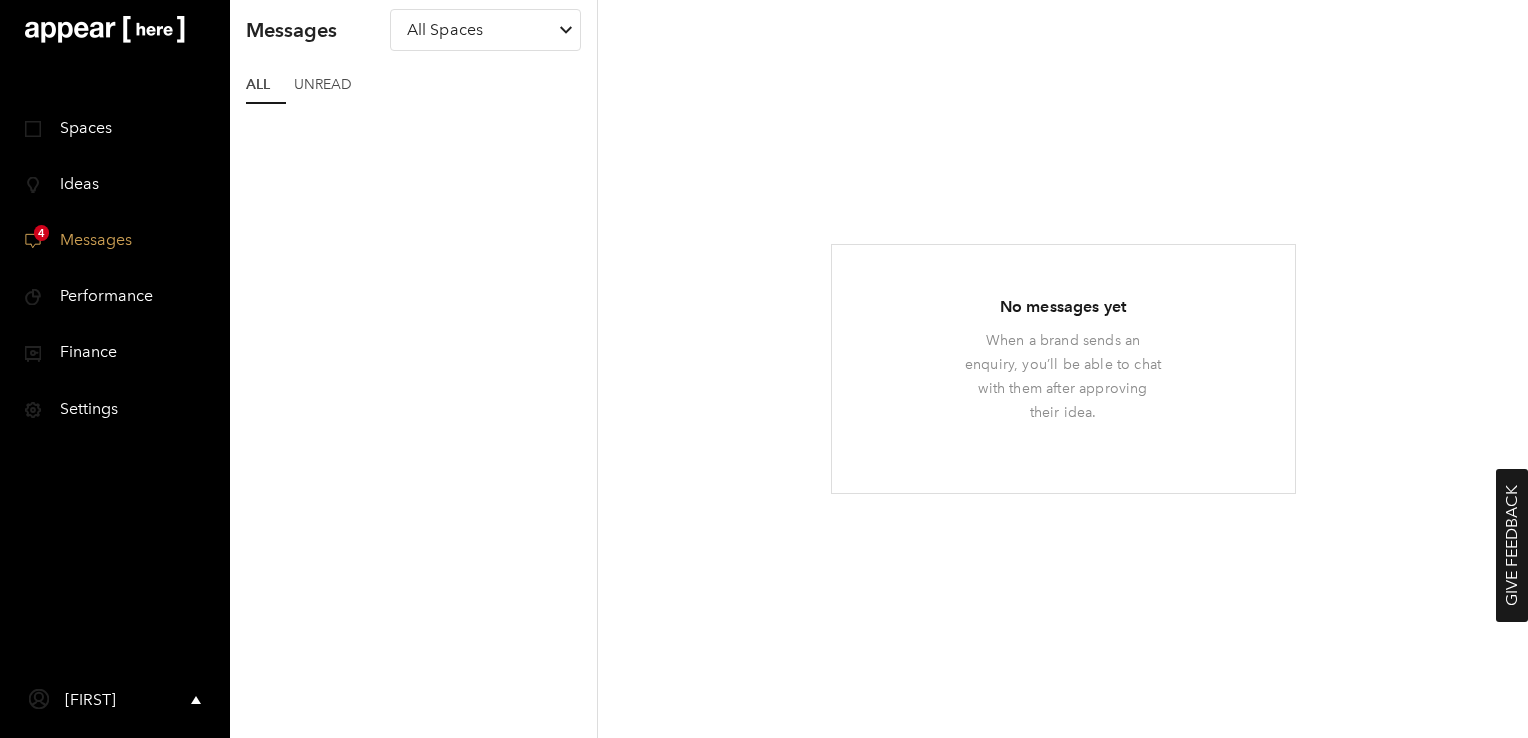 scroll, scrollTop: 0, scrollLeft: 0, axis: both 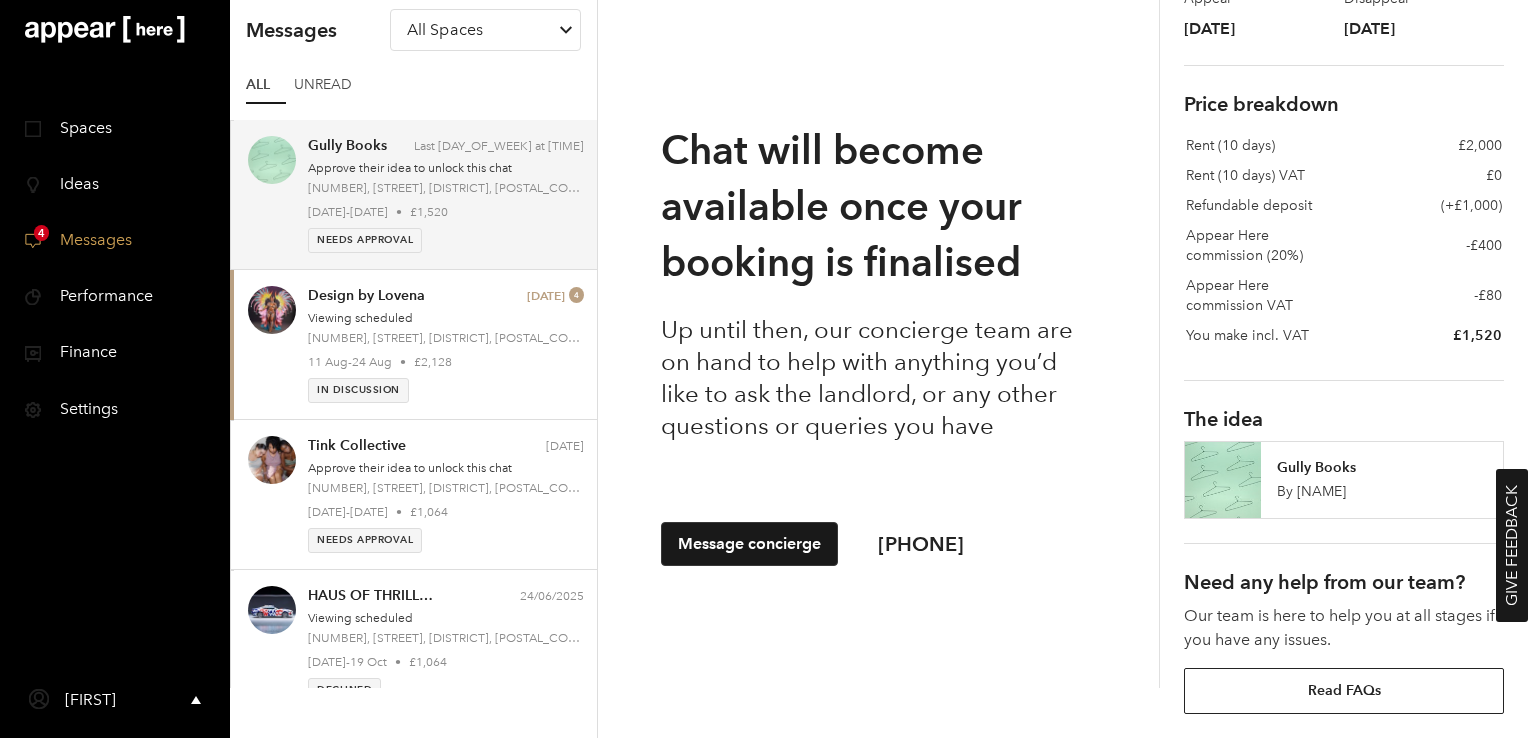 click on "By   Theo White" at bounding box center (1382, 492) 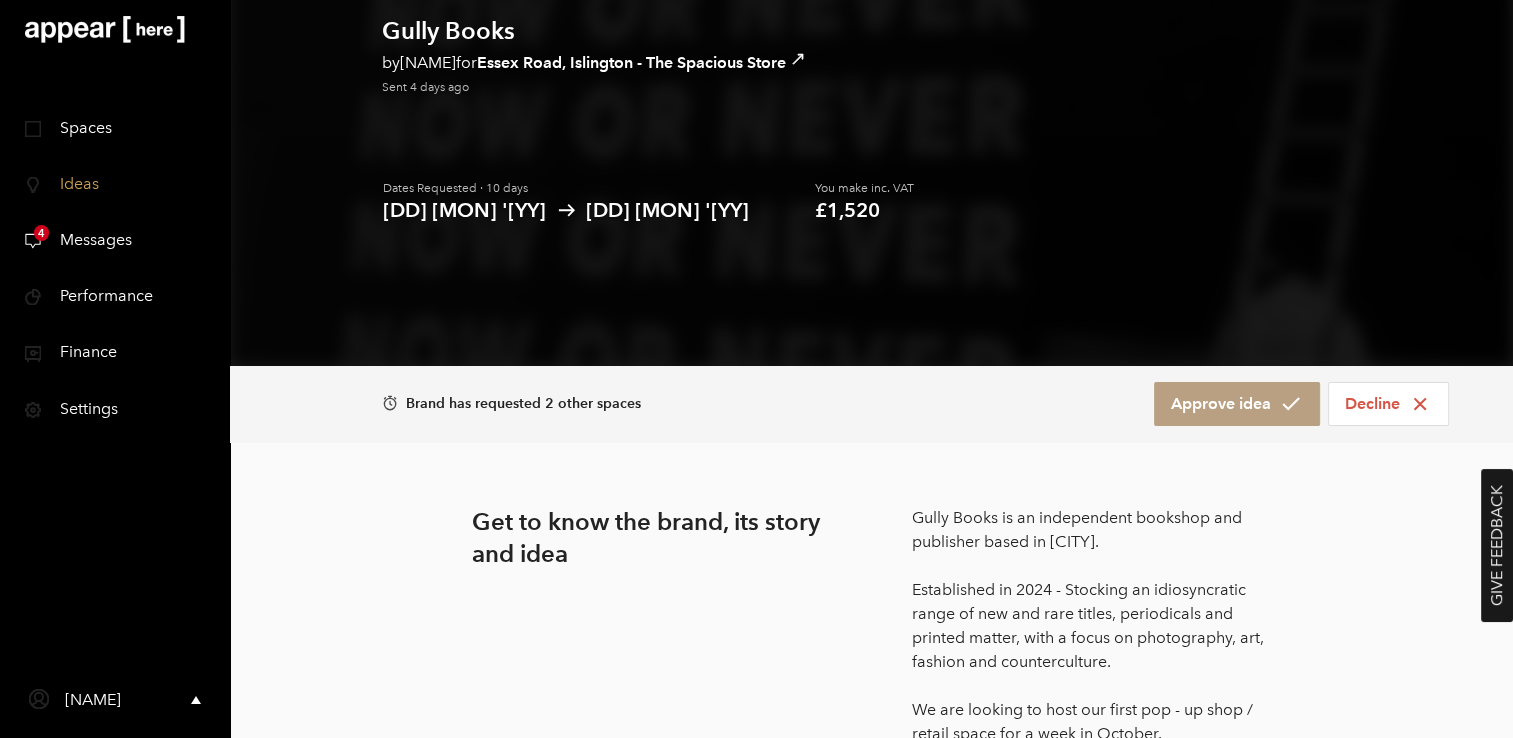 scroll, scrollTop: 124, scrollLeft: 0, axis: vertical 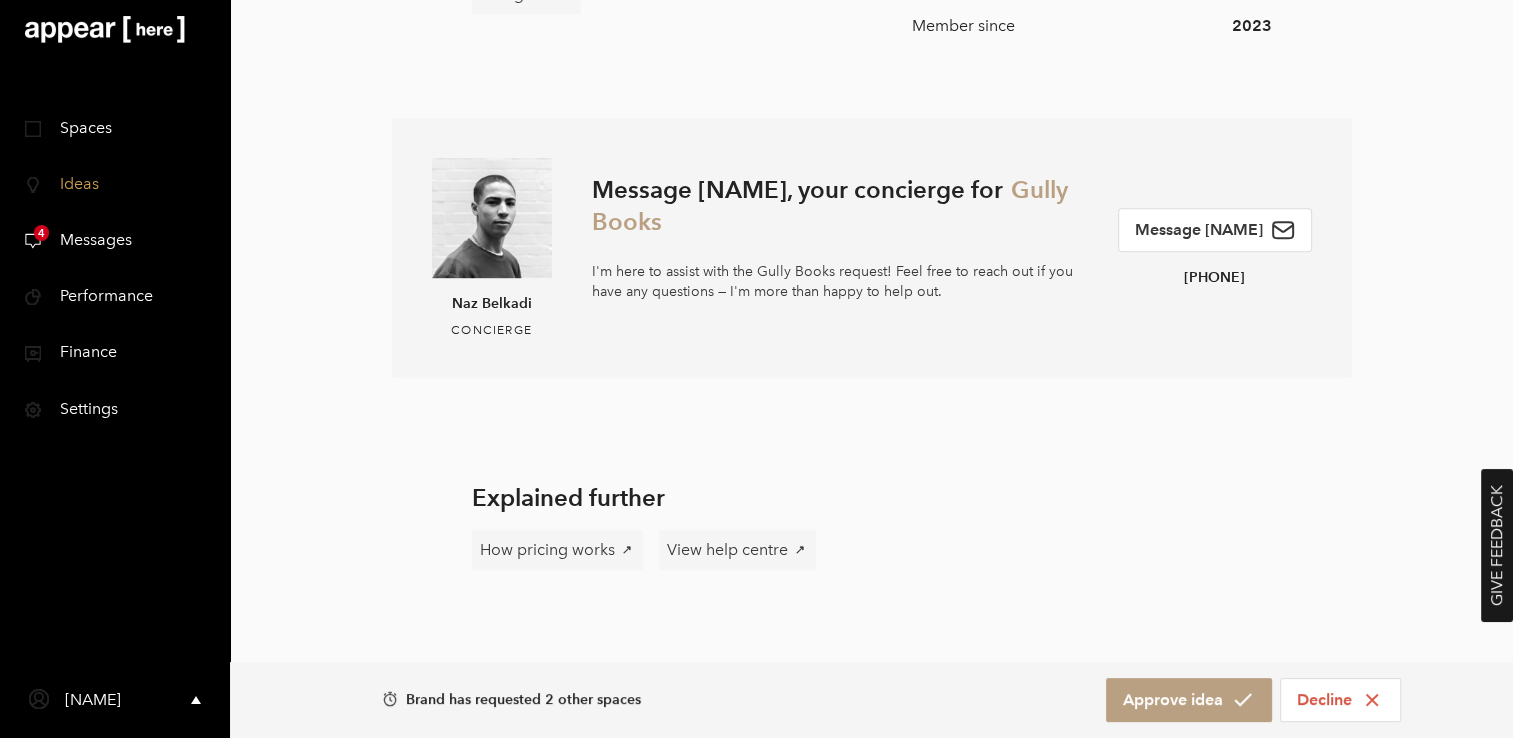click on "icon-msg
4
Messages" at bounding box center (115, 240) 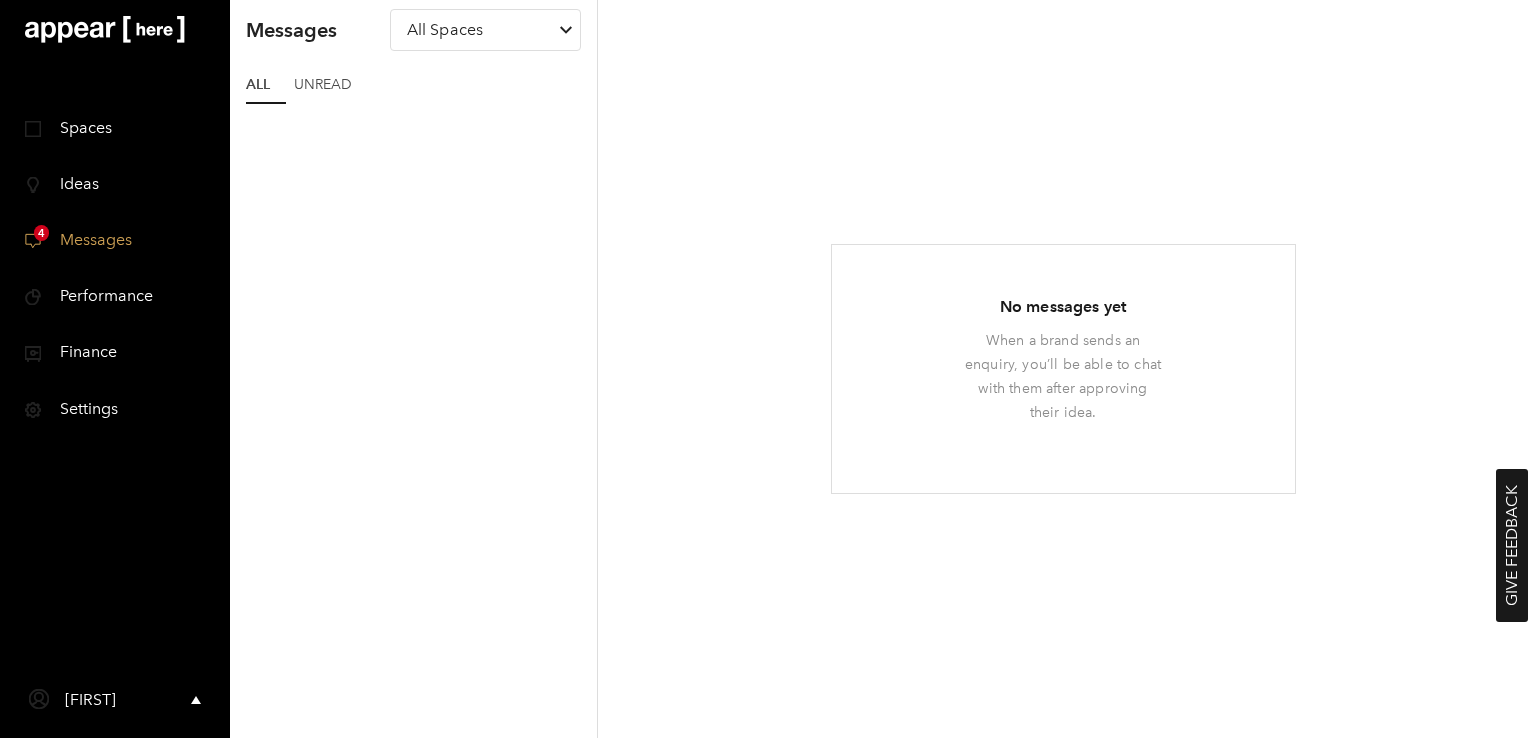 scroll, scrollTop: 0, scrollLeft: 0, axis: both 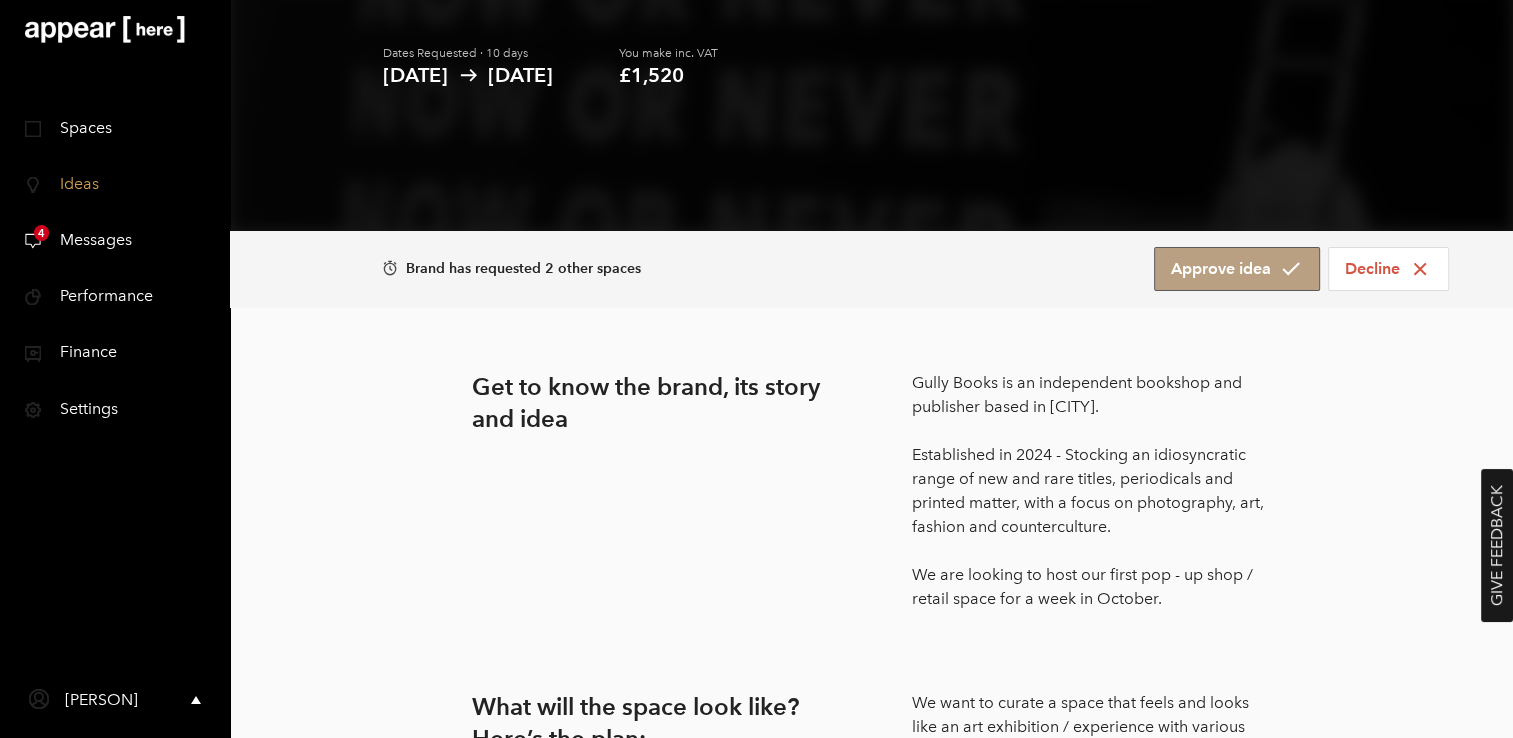 click on "Approve idea" at bounding box center (1237, 269) 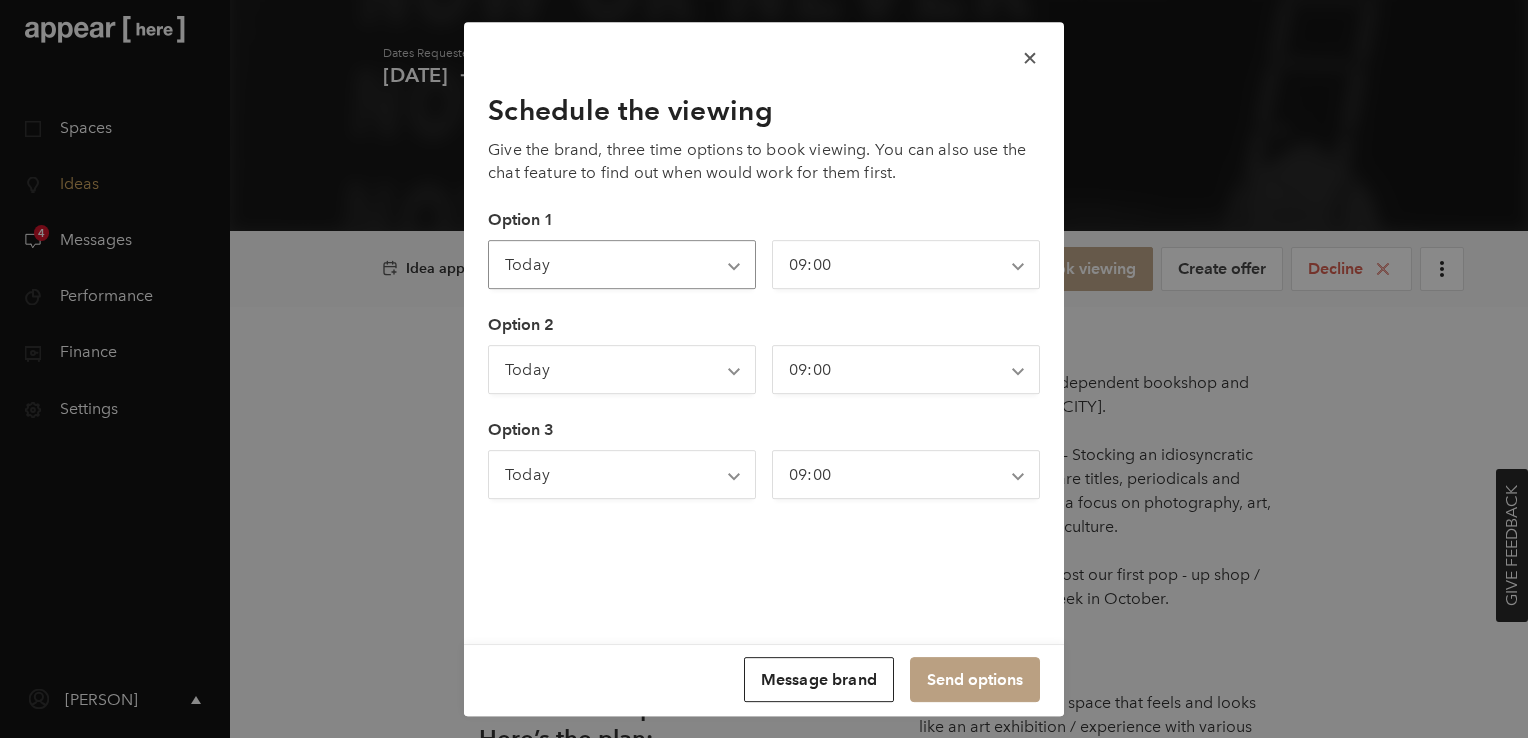 click on "Today Tomorrow Wednesday Thursday Friday Saturday Sunday Next Monday Next Tuesday Next Wednesday" at bounding box center [622, 264] 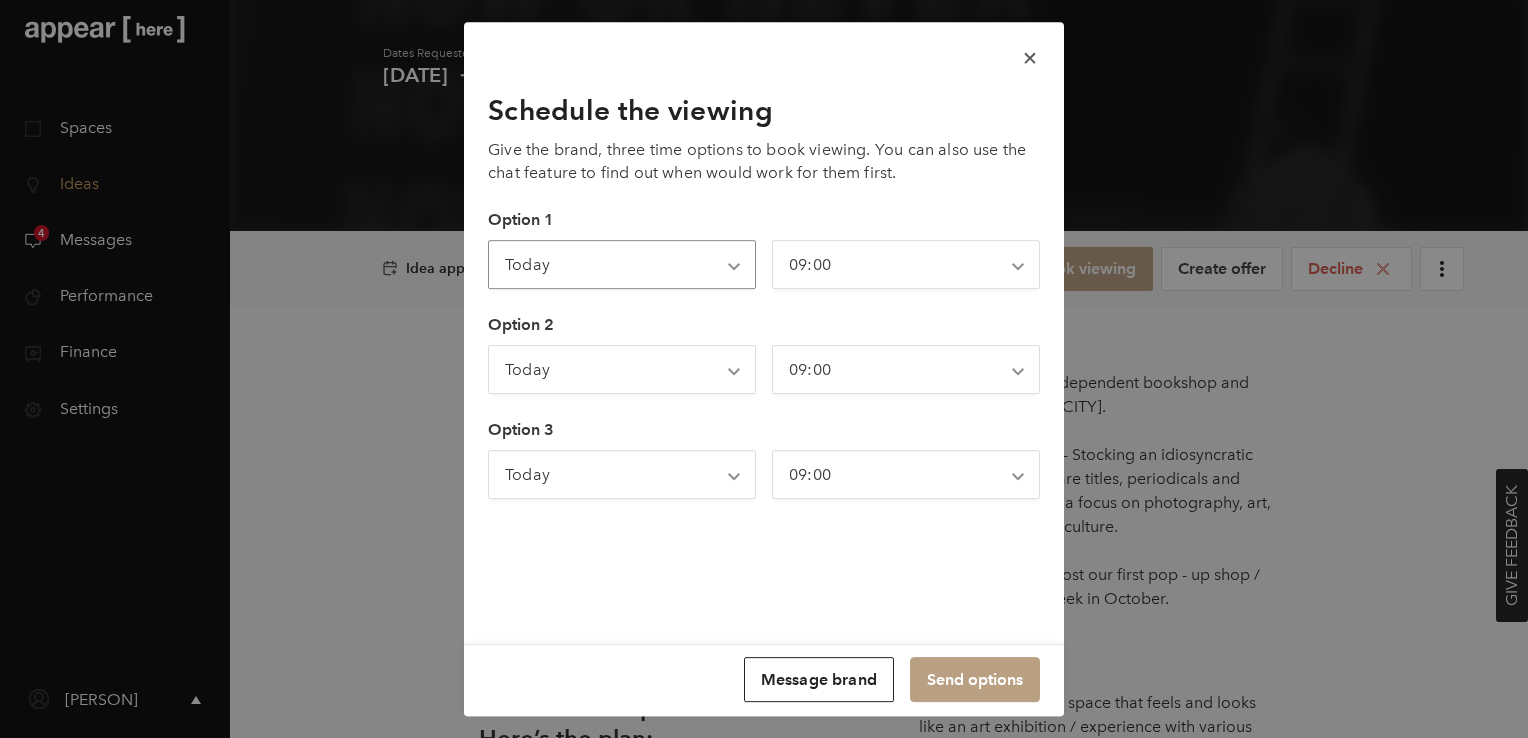 select on "2025-07-08" 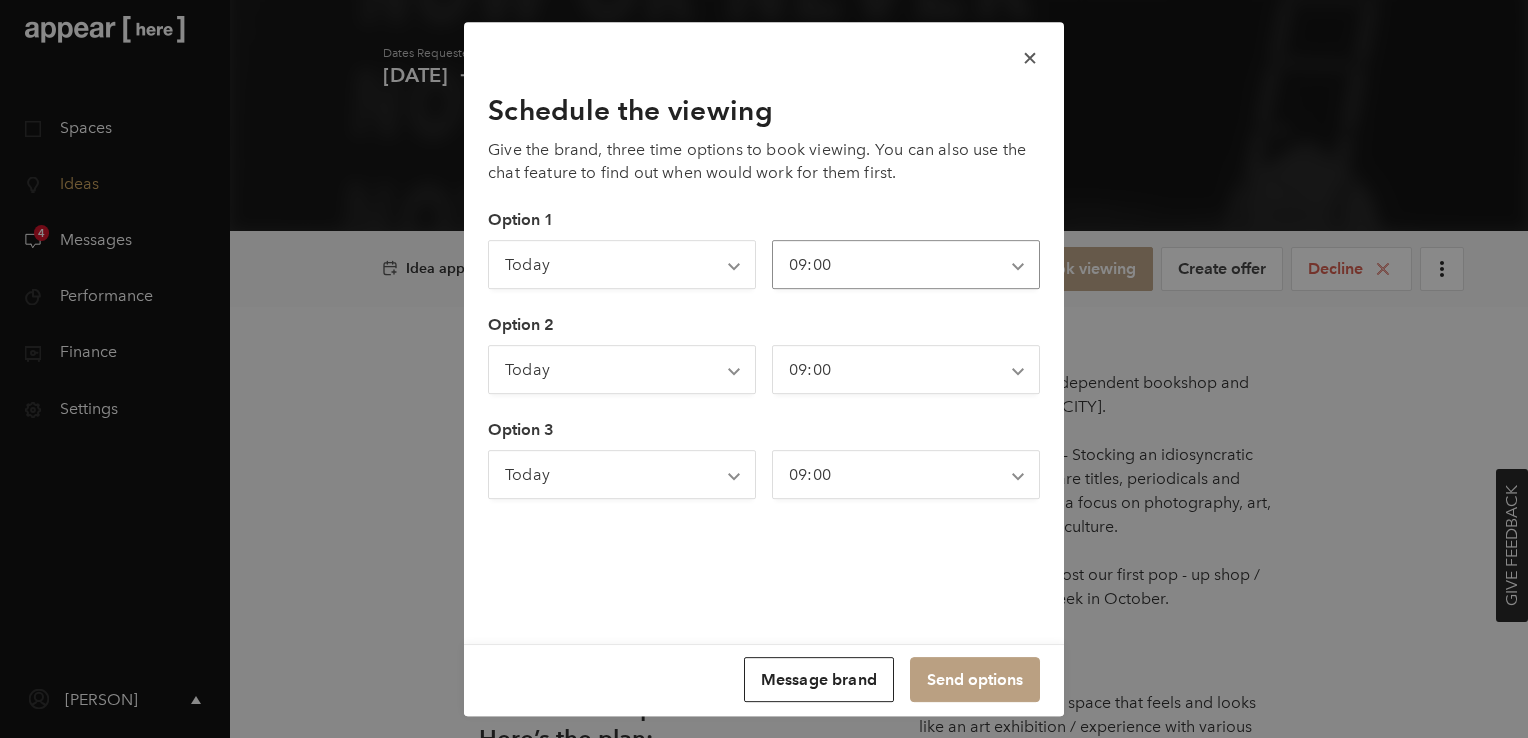 click on "09:00 09:30 10:00 10:30 11:00 11:30 12:00 12:30 13:00 13:30 14:00 14:30 15:00 15:30 16:00 16:30 17:00 17:30 18:00 18:30 19:00 19:30 20:00 20:30" at bounding box center (906, 264) 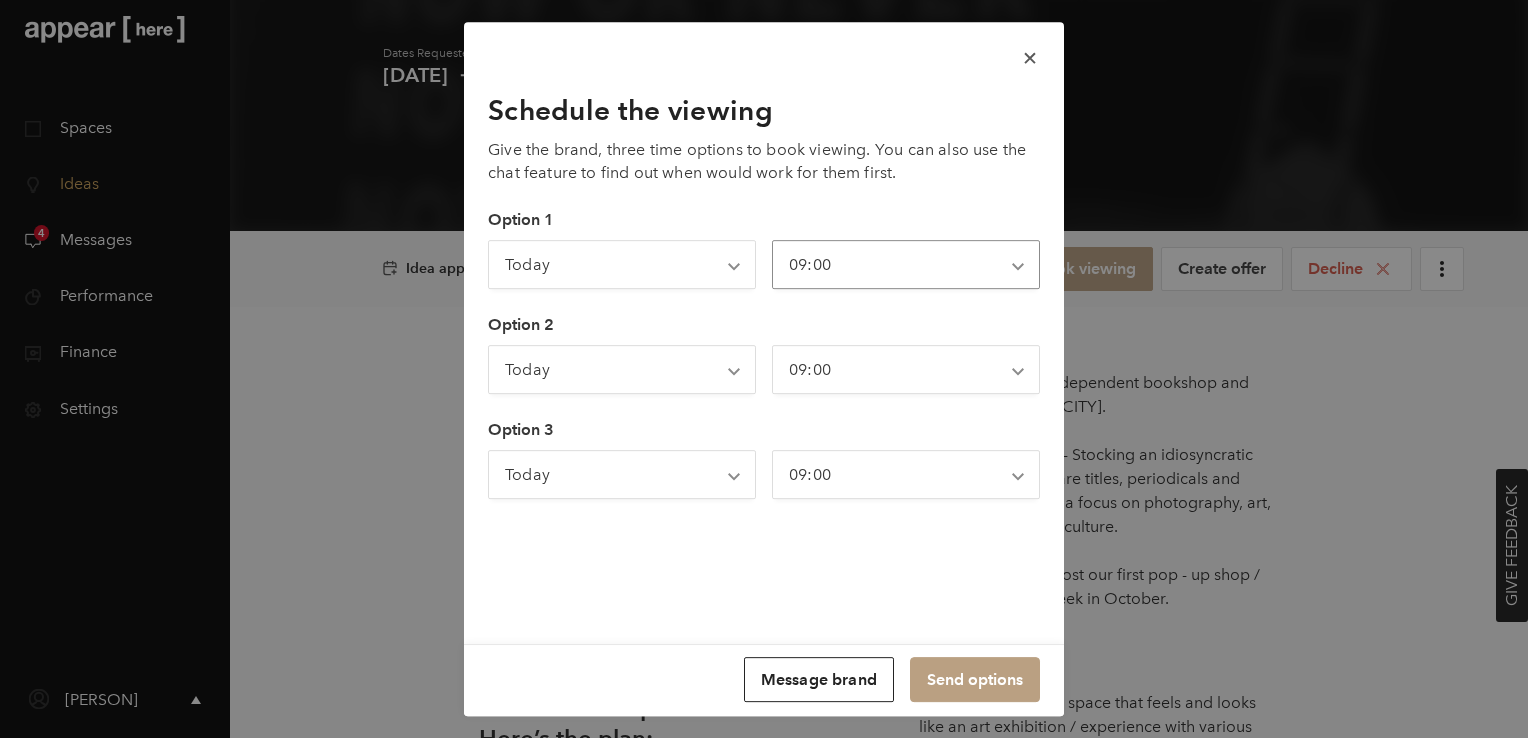 select on "11:00" 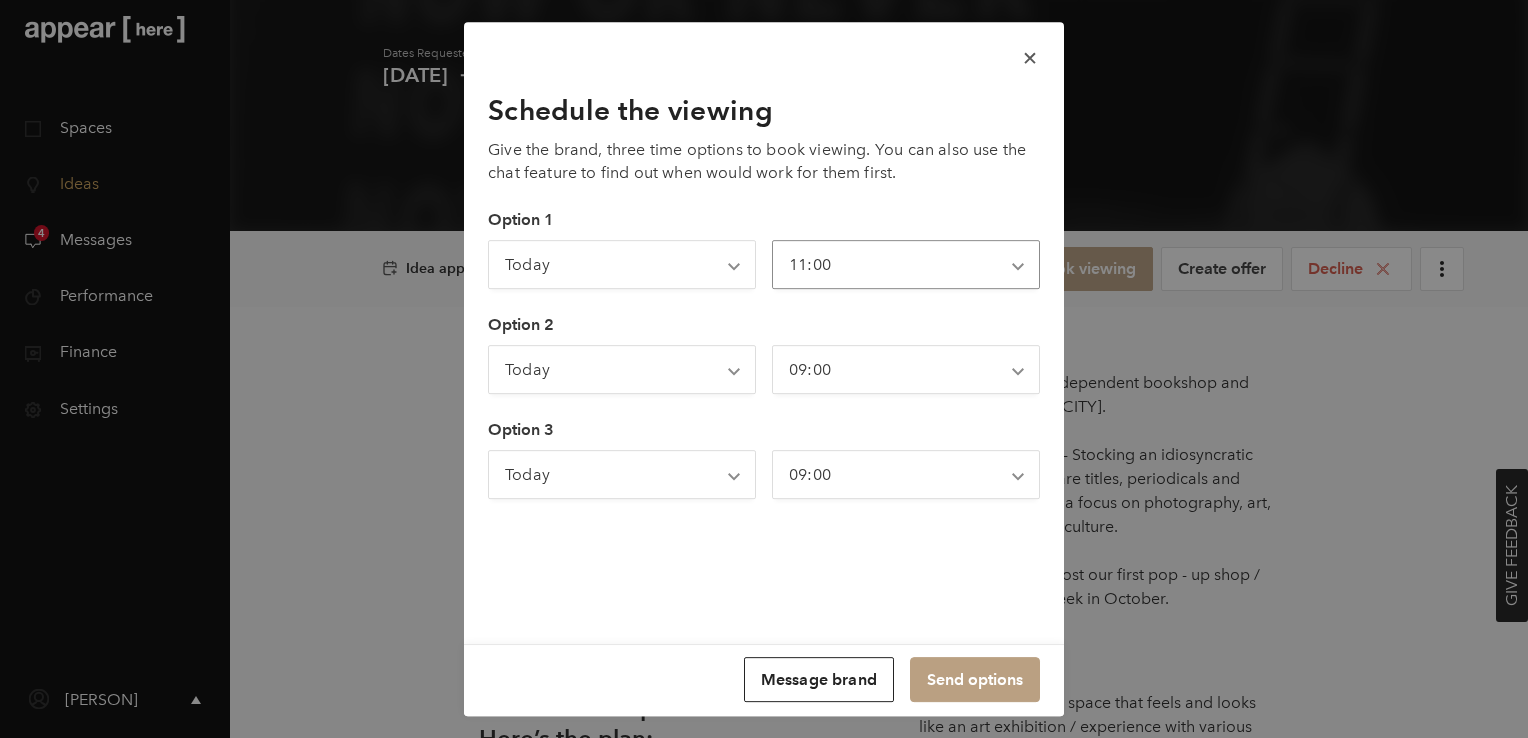 click on "09:00 09:30 10:00 10:30 11:00 11:30 12:00 12:30 13:00 13:30 14:00 14:30 15:00 15:30 16:00 16:30 17:00 17:30 18:00 18:30 19:00 19:30 20:00 20:30" at bounding box center [906, 264] 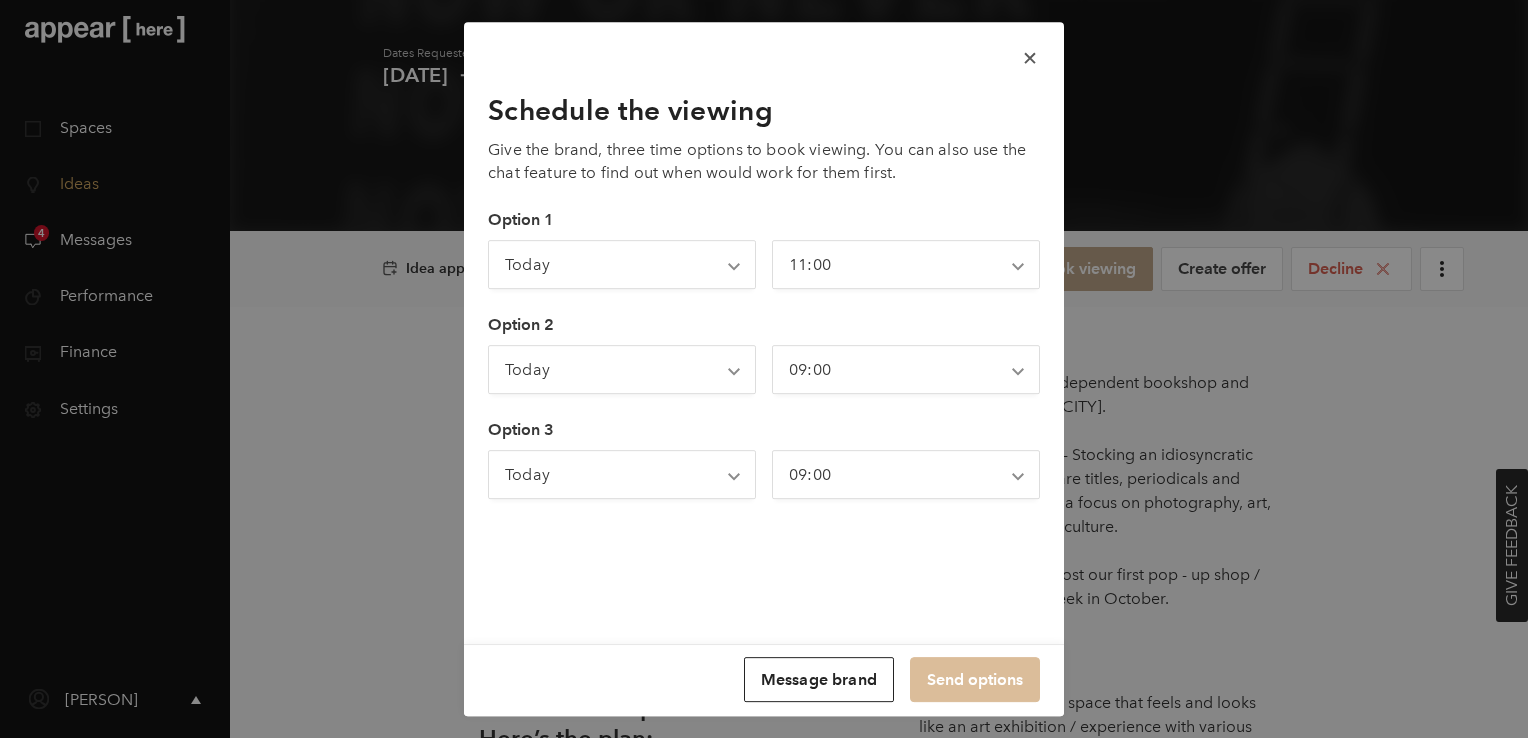 click on "Send options" at bounding box center (975, 679) 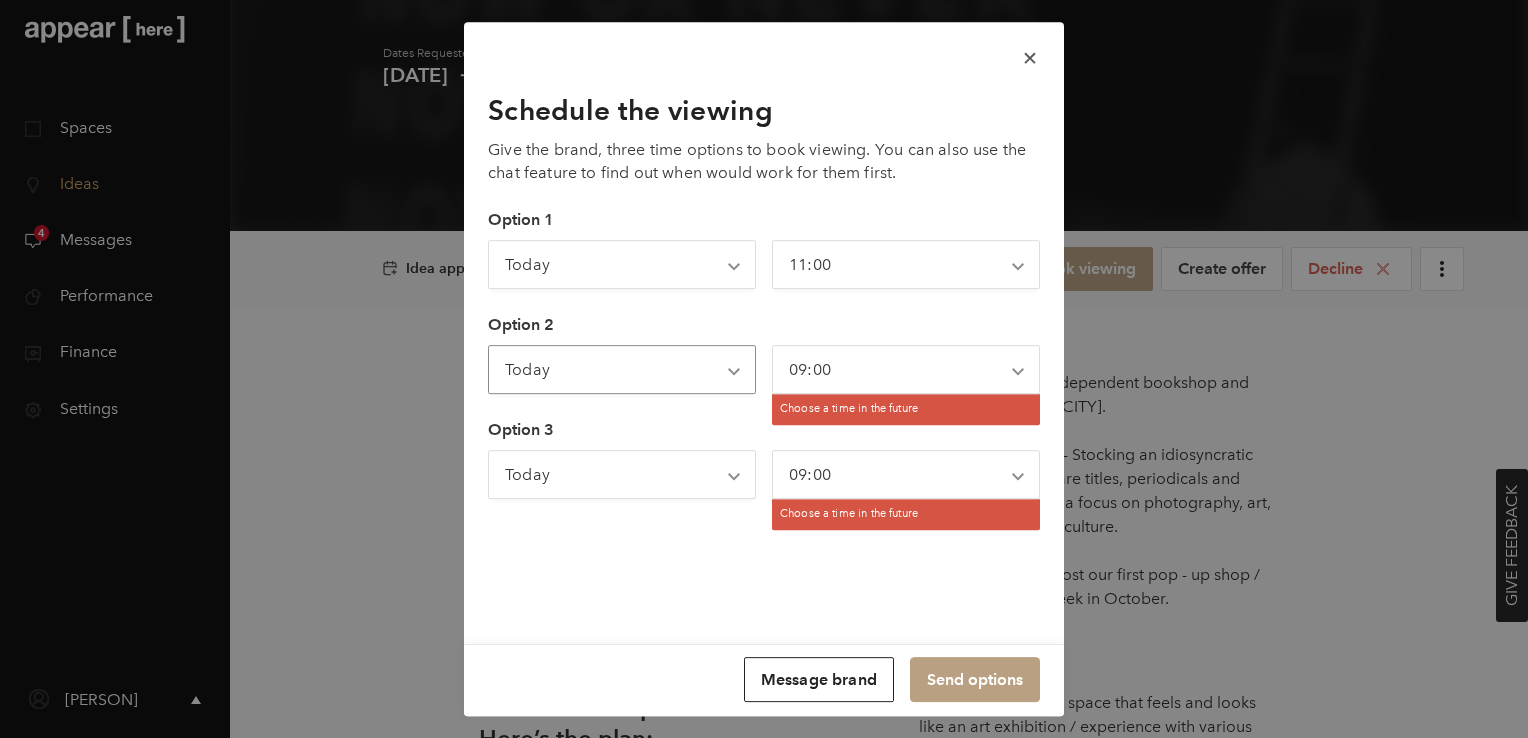 click on "Today Tomorrow Wednesday Thursday Friday Saturday Sunday Next Monday Next Tuesday Next Wednesday" at bounding box center [622, 369] 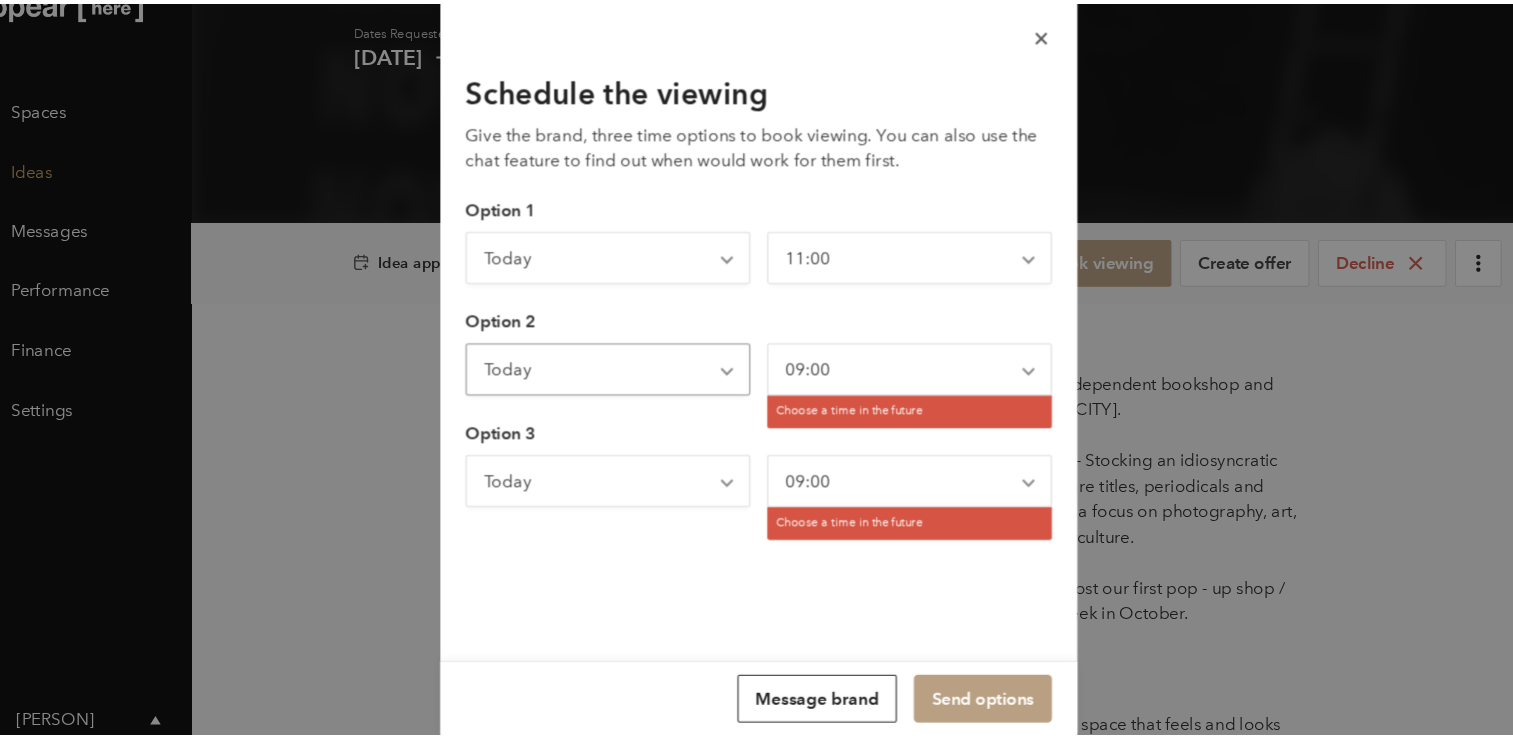 scroll, scrollTop: 252, scrollLeft: 0, axis: vertical 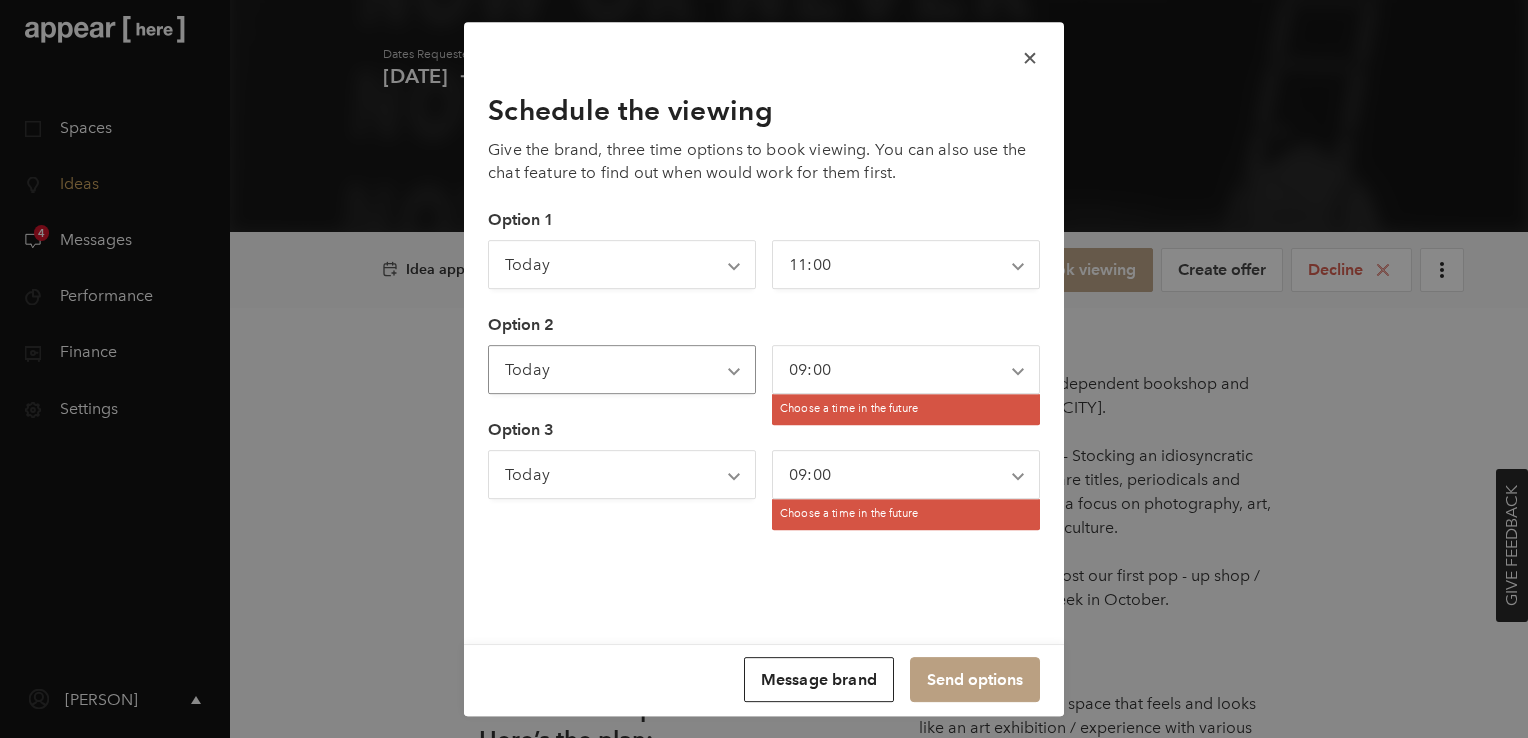 click on "Today Tomorrow Wednesday Thursday Friday Saturday Sunday Next Monday Next Tuesday Next Wednesday" at bounding box center (622, 369) 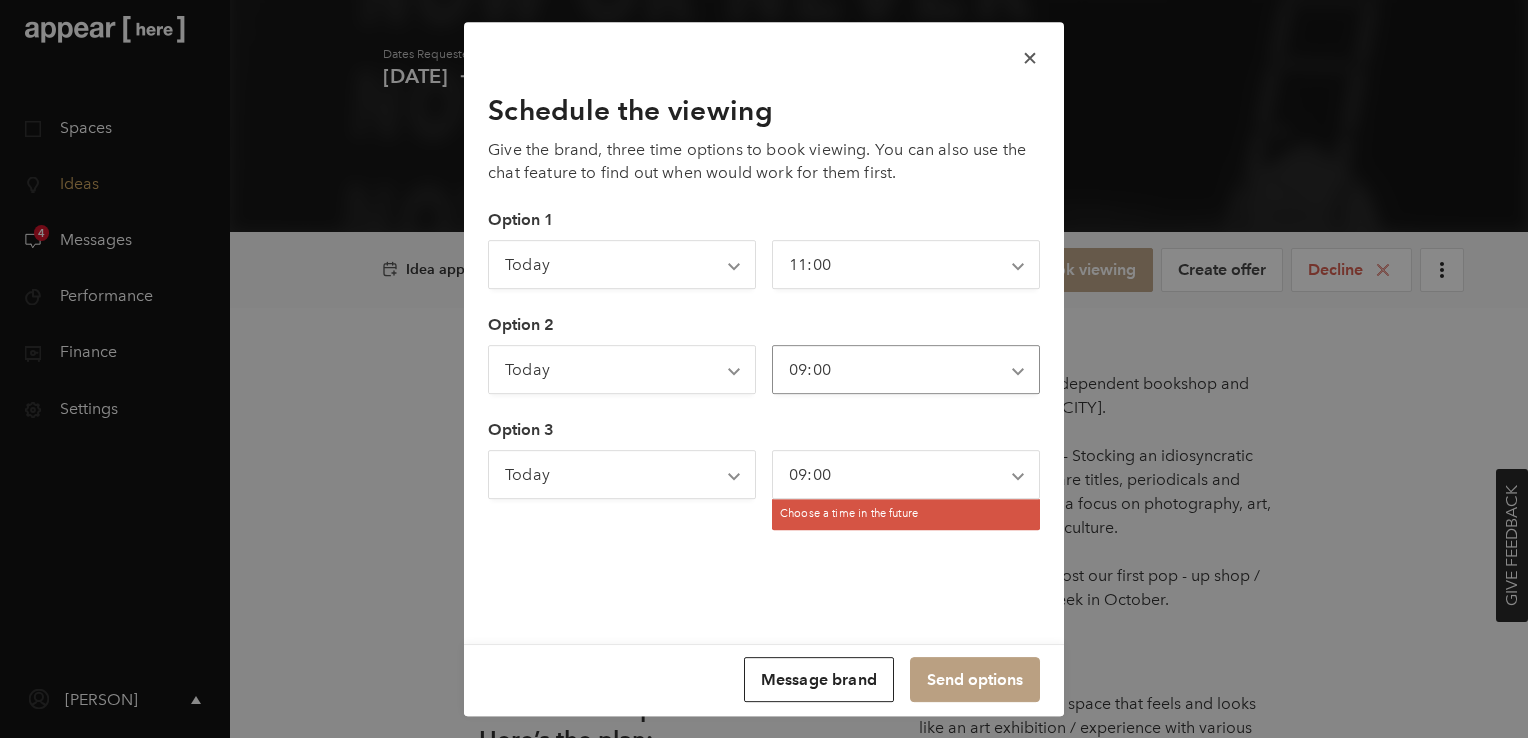 click on "09:00 09:30 10:00 10:30 11:00 11:30 12:00 12:30 13:00 13:30 14:00 14:30 15:00 15:30 16:00 16:30 17:00 17:30 18:00 18:30 19:00 19:30 20:00 20:30" at bounding box center (906, 369) 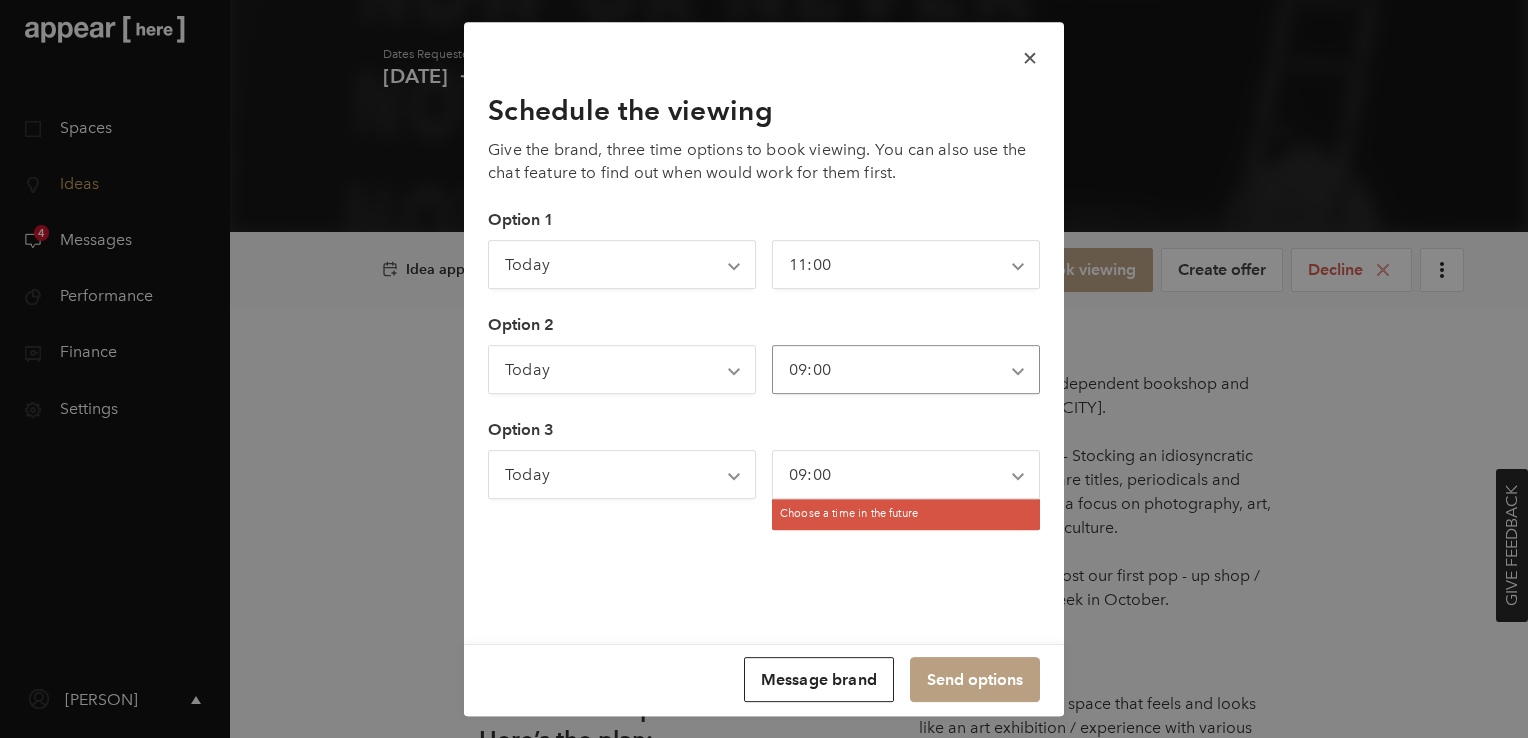 select on "11:30" 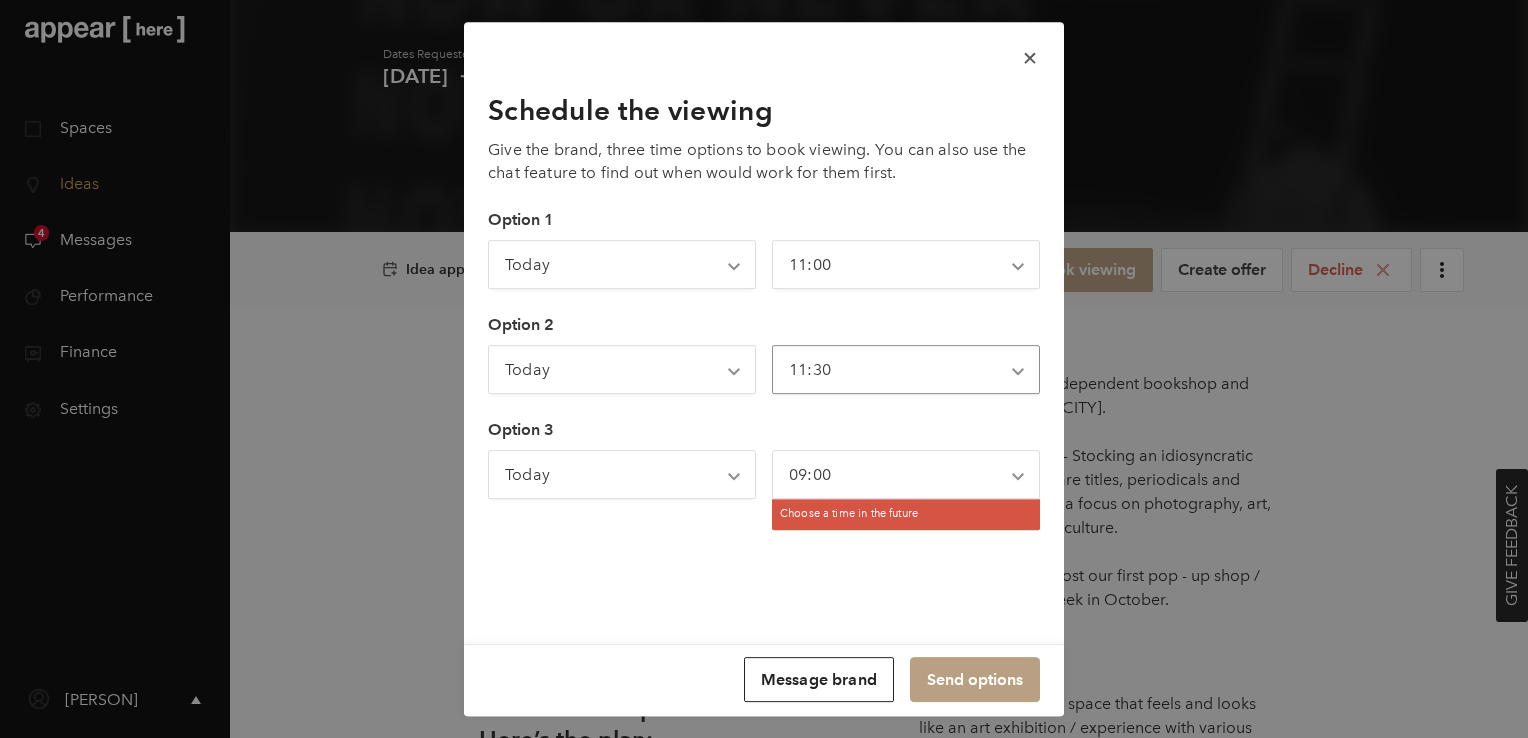 click on "09:00 09:30 10:00 10:30 11:00 11:30 12:00 12:30 13:00 13:30 14:00 14:30 15:00 15:30 16:00 16:30 17:00 17:30 18:00 18:30 19:00 19:30 20:00 20:30" at bounding box center [906, 369] 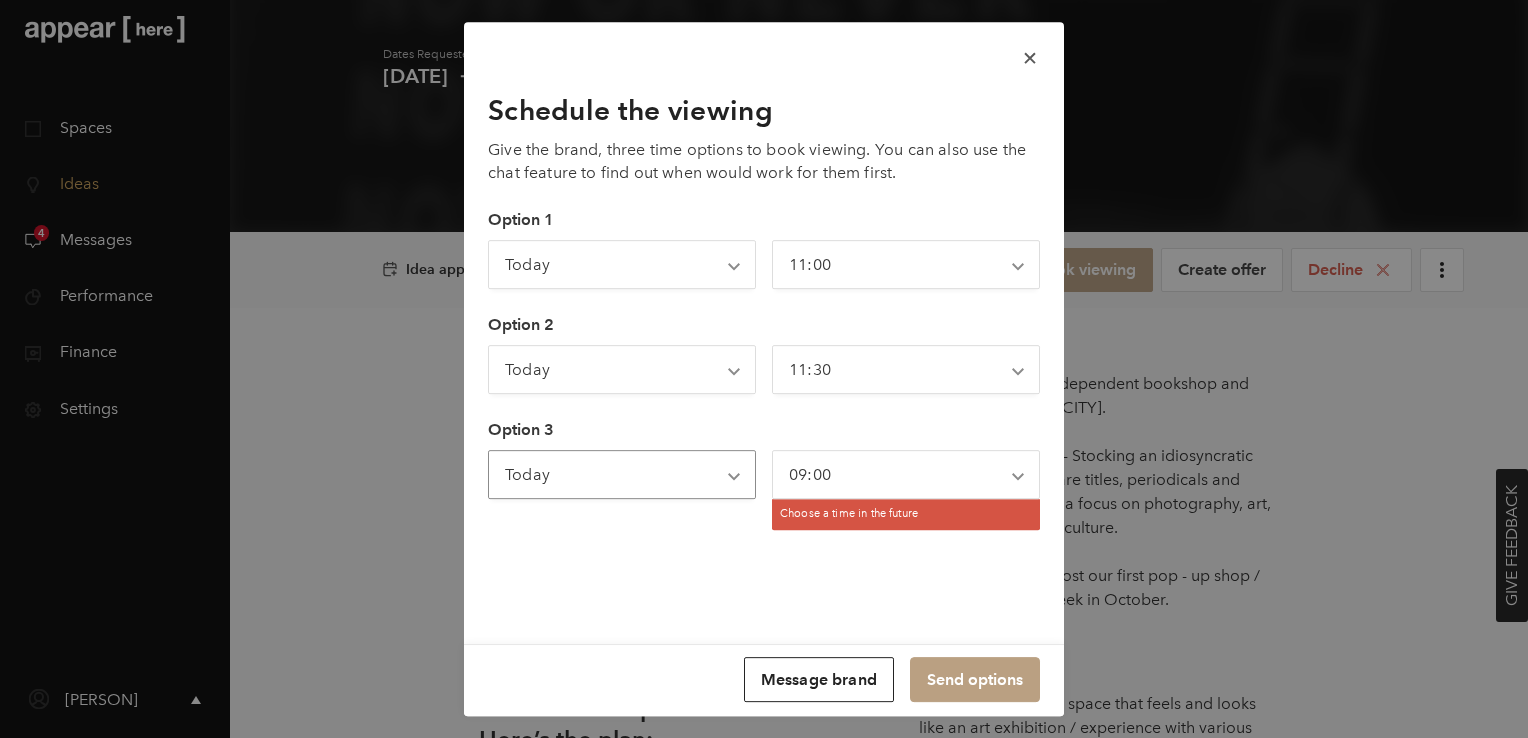 click on "Today Tomorrow Wednesday Thursday Friday Saturday Sunday Next Monday Next Tuesday Next Wednesday" at bounding box center [622, 474] 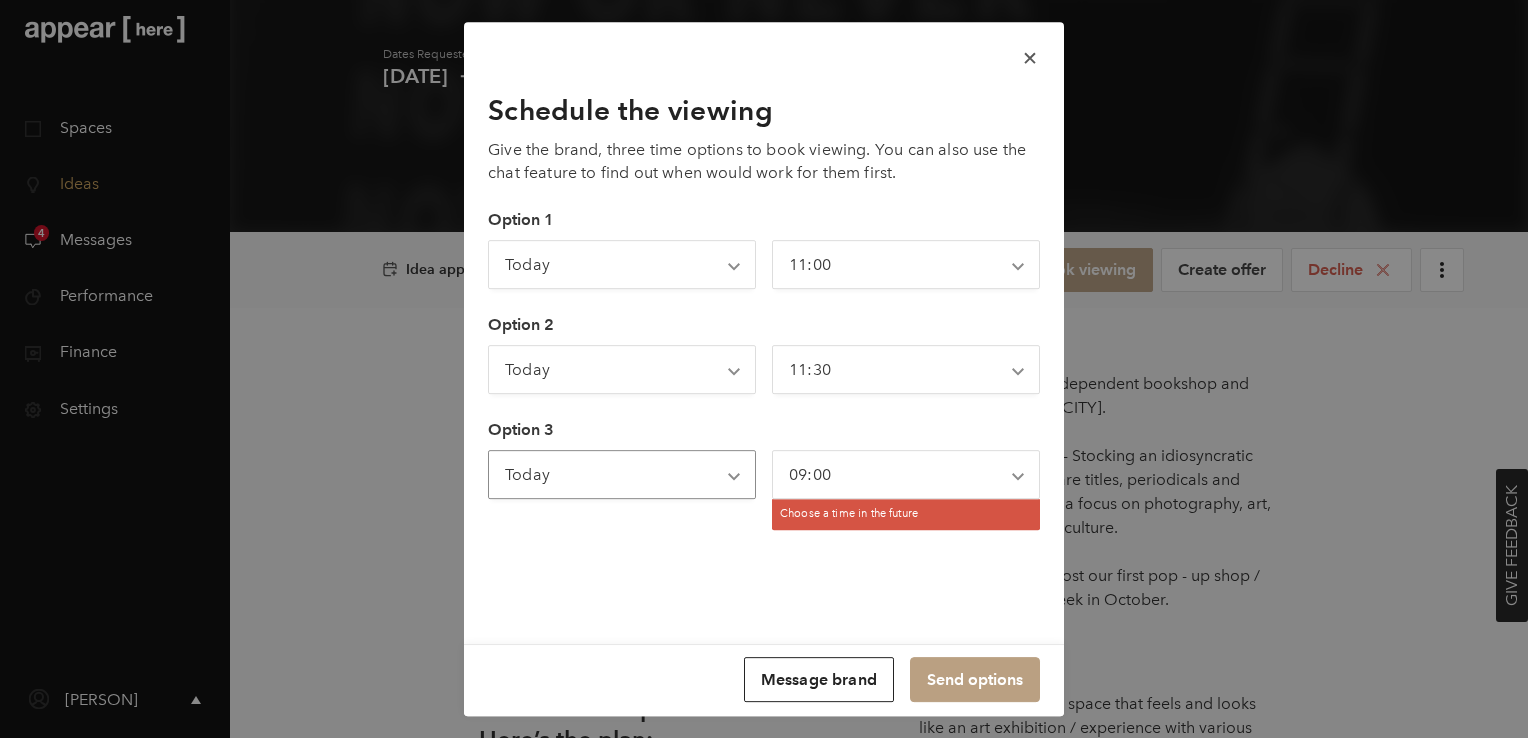 select on "2025-07-08" 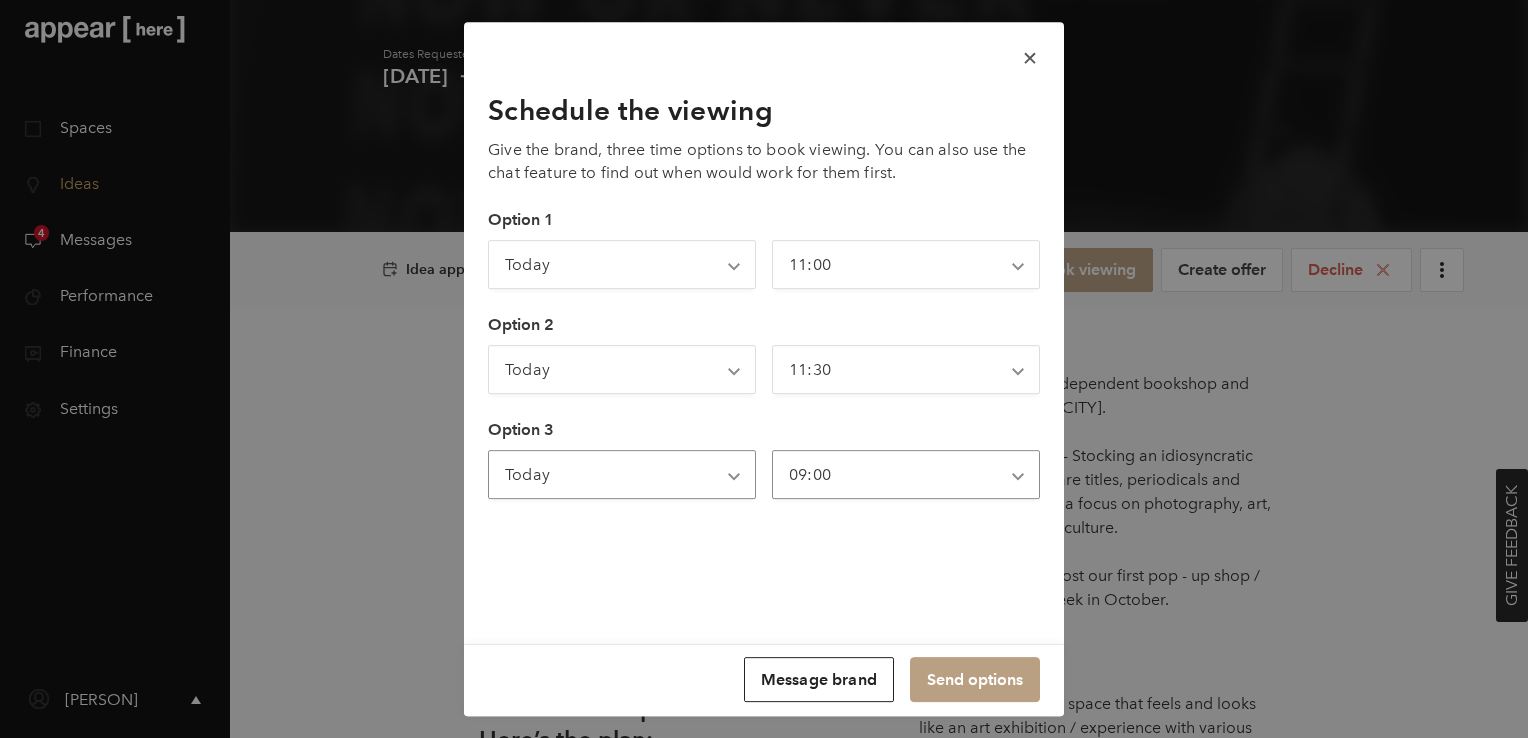 click on "09:00 09:30 10:00 10:30 11:00 11:30 12:00 12:30 13:00 13:30 14:00 14:30 15:00 15:30 16:00 16:30 17:00 17:30 18:00 18:30 19:00 19:30 20:00 20:30" at bounding box center (906, 474) 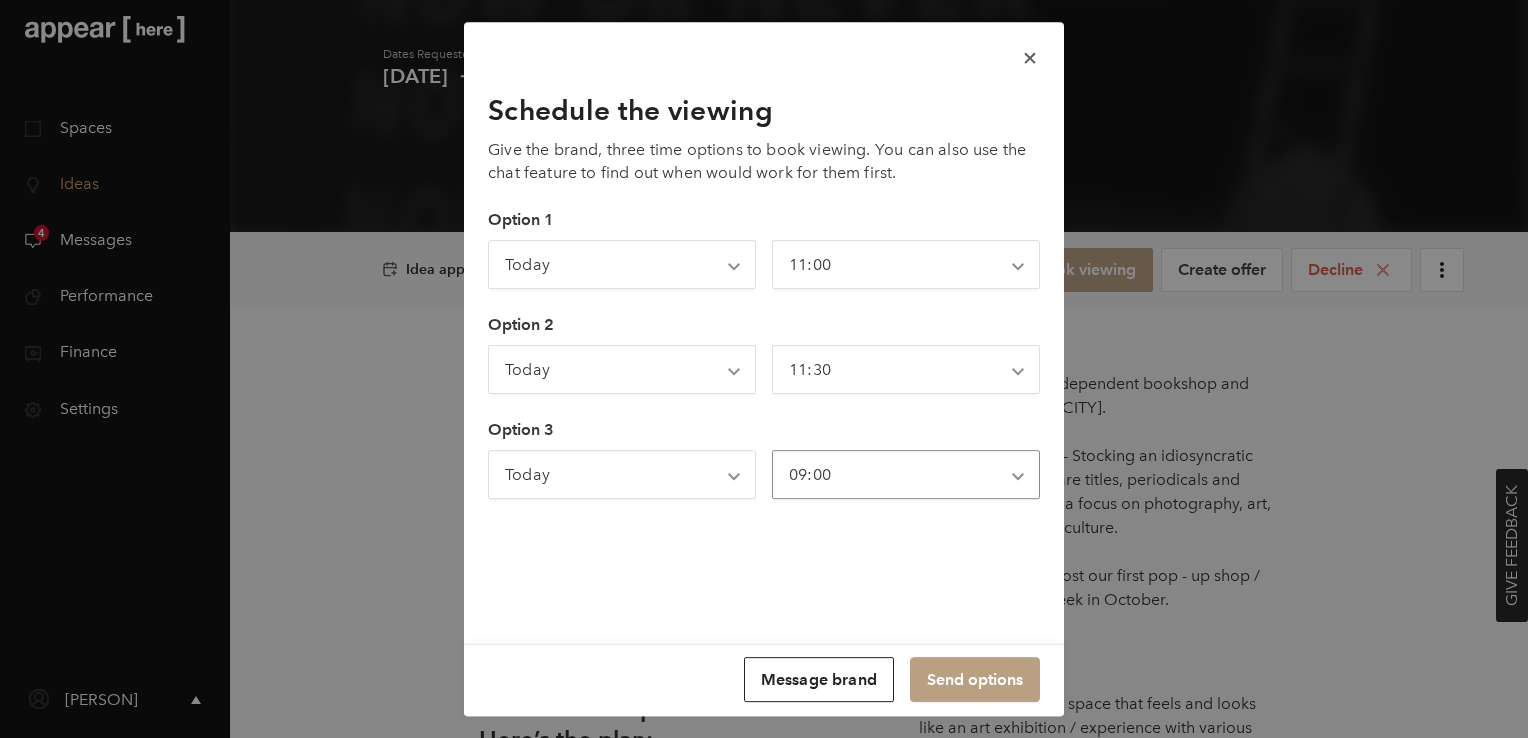 select on "14:00" 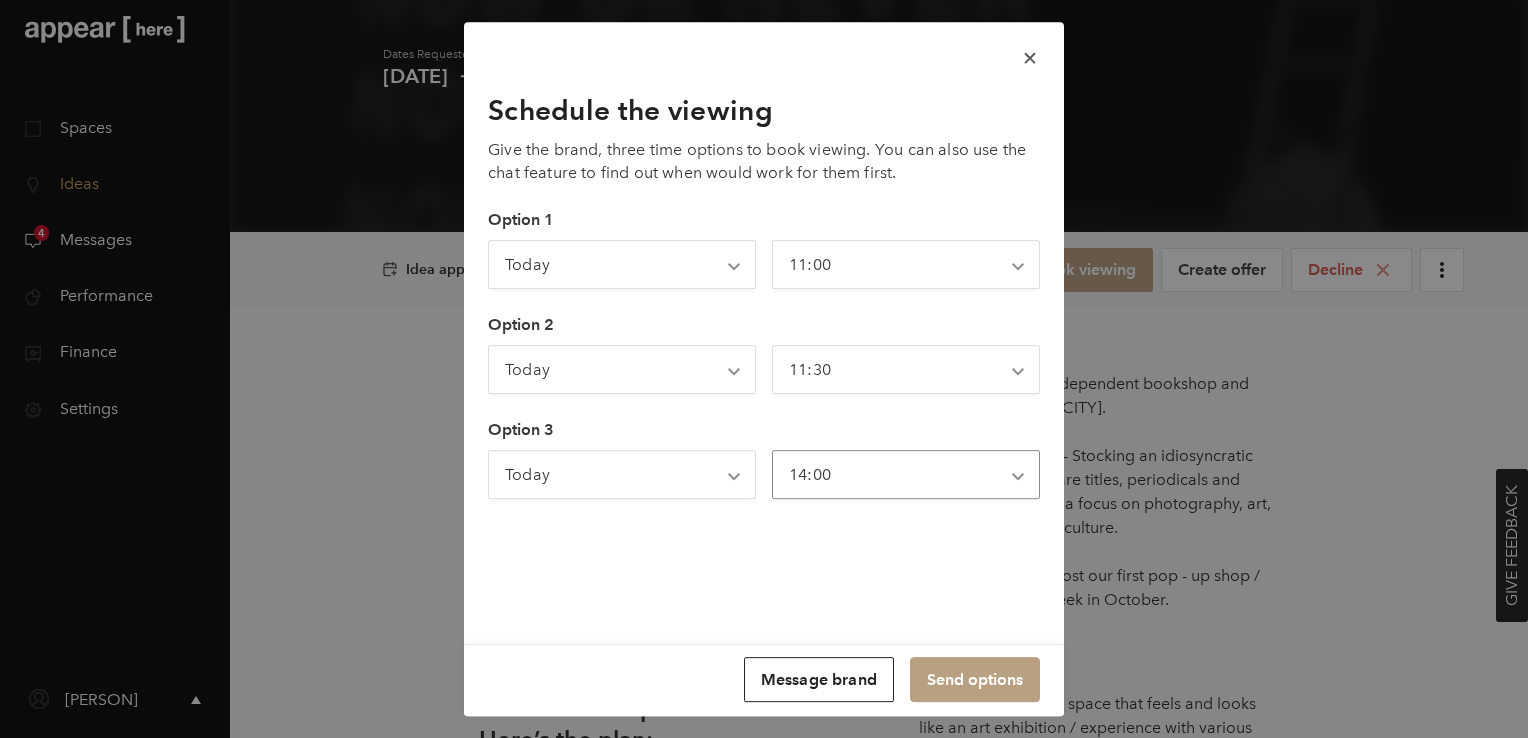 click on "09:00 09:30 10:00 10:30 11:00 11:30 12:00 12:30 13:00 13:30 14:00 14:30 15:00 15:30 16:00 16:30 17:00 17:30 18:00 18:30 19:00 19:30 20:00 20:30" at bounding box center [906, 474] 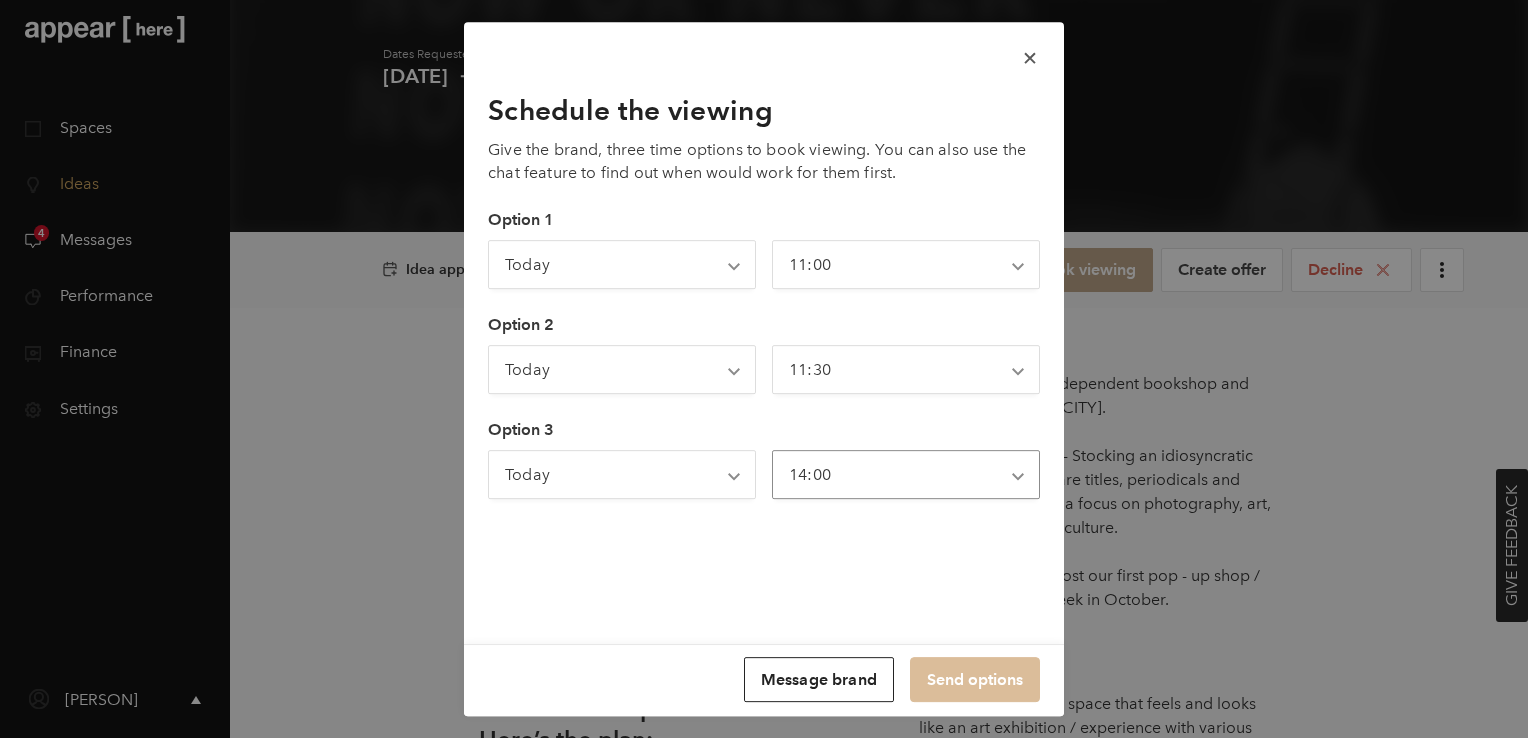 click on "Send options" at bounding box center [975, 679] 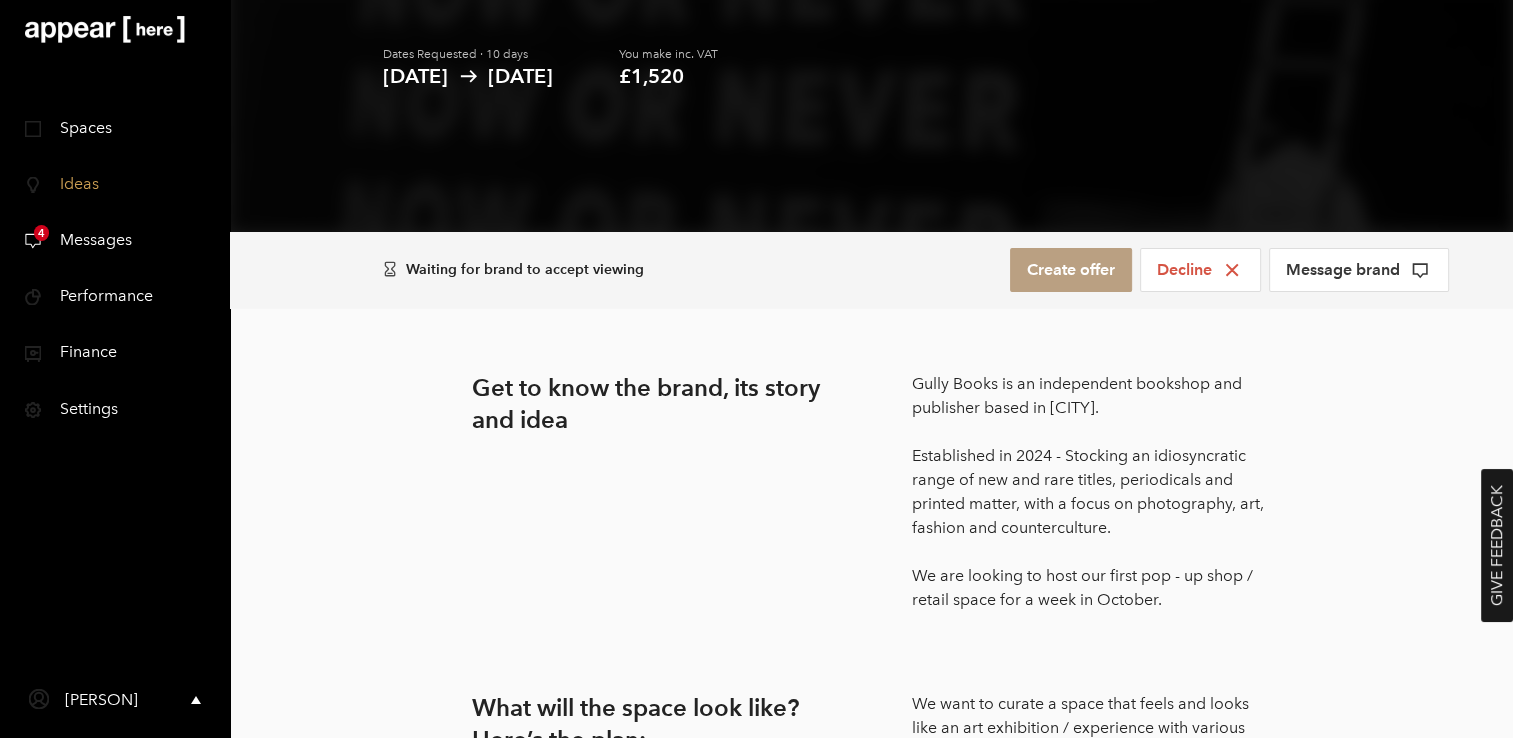 click on "Messages" at bounding box center (88, 239) 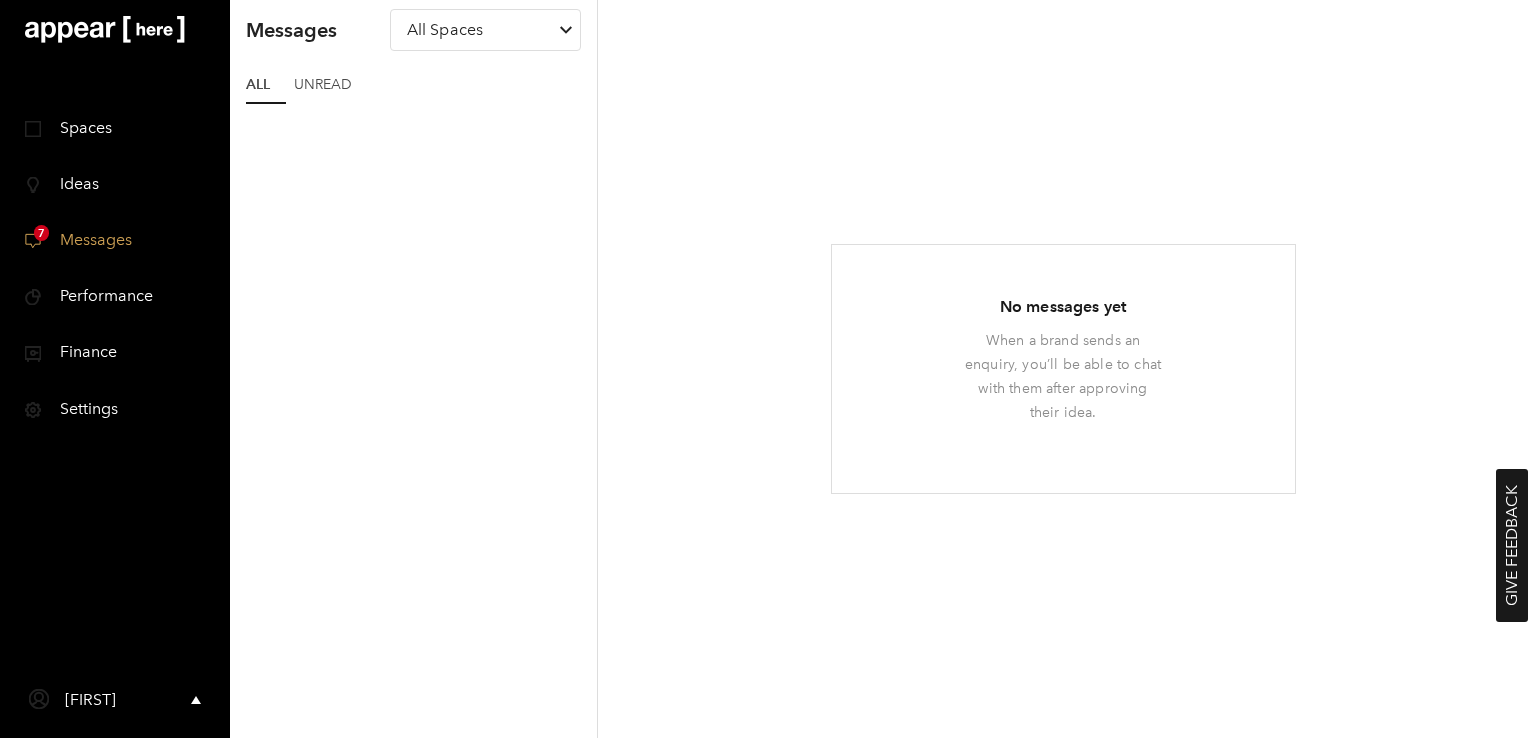 scroll, scrollTop: 0, scrollLeft: 0, axis: both 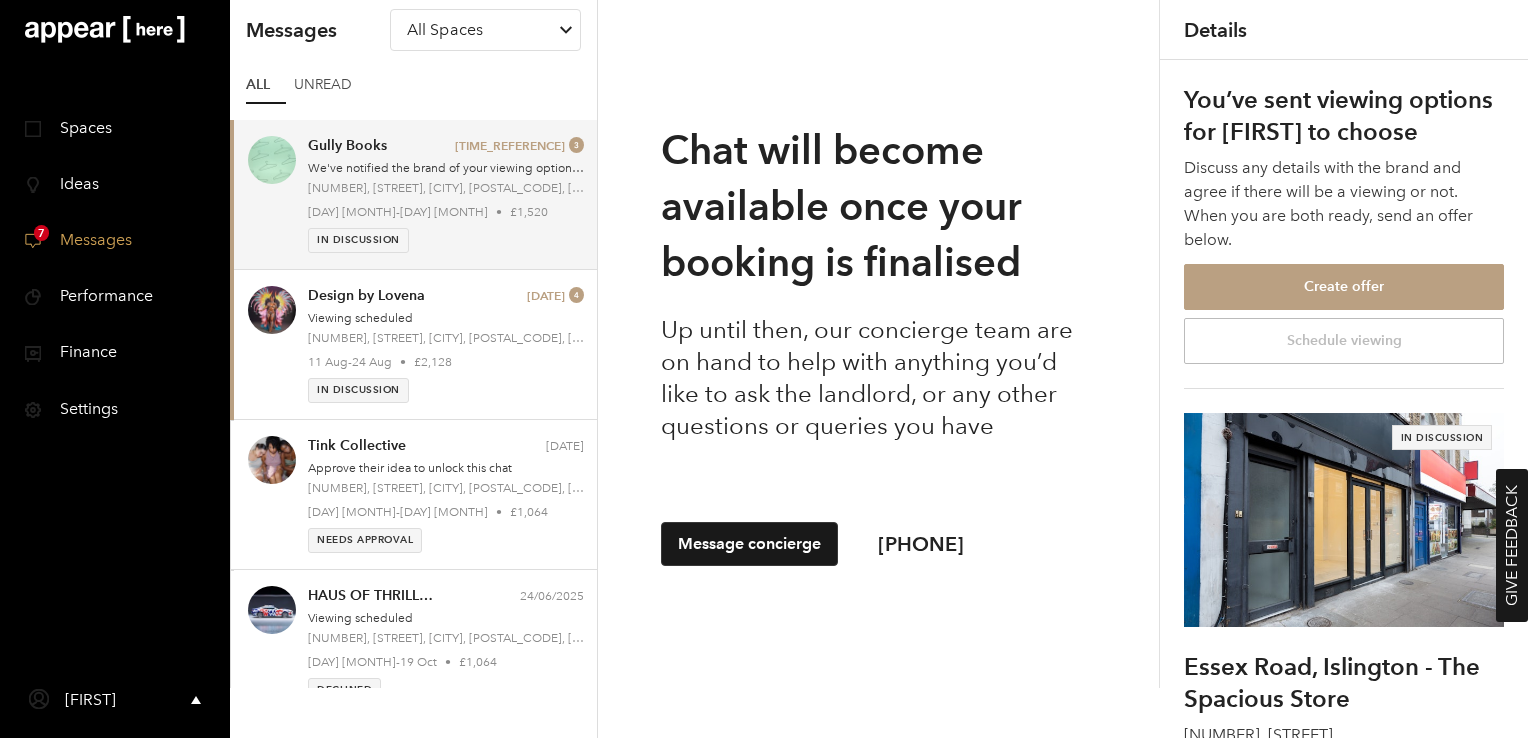 click on "Ideas" at bounding box center [72, 183] 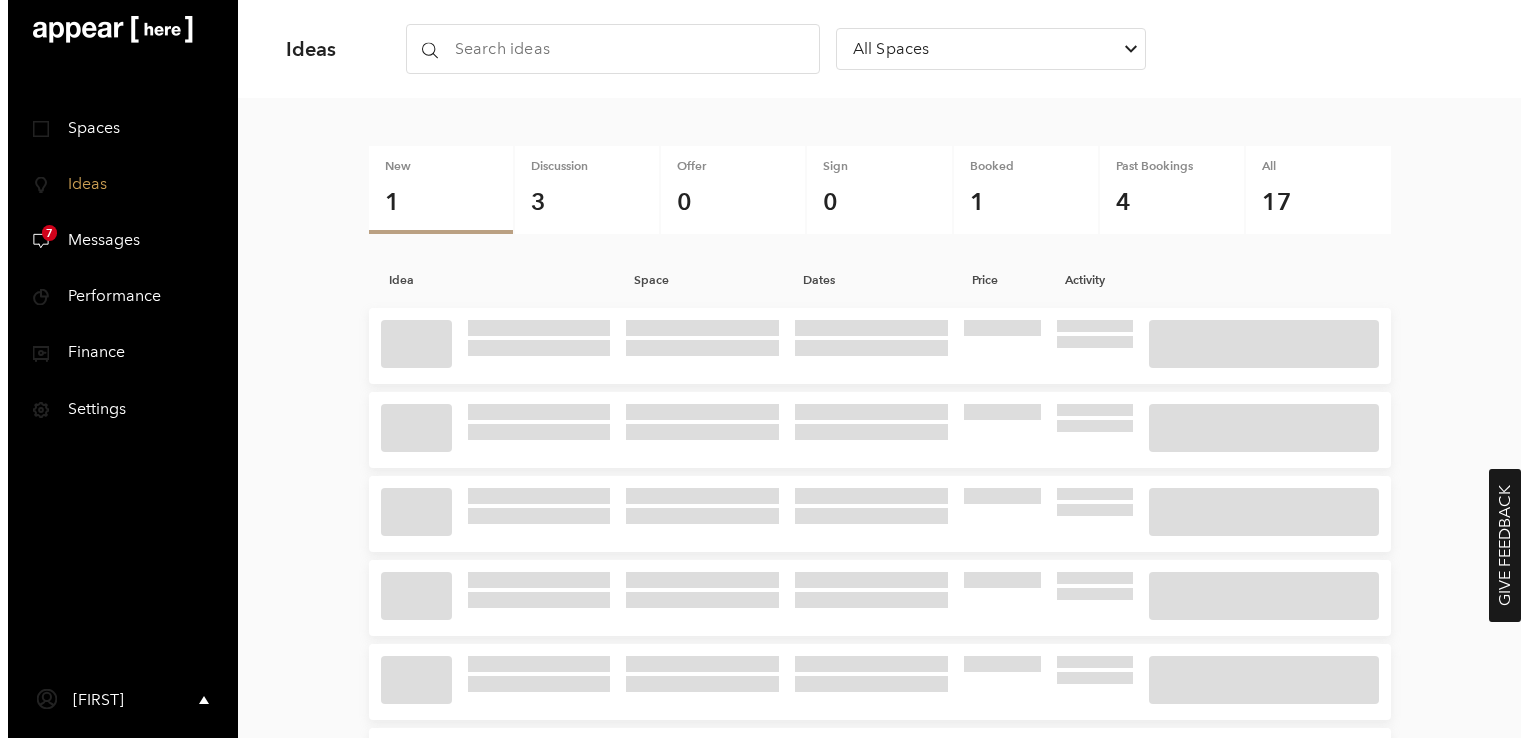 scroll, scrollTop: 0, scrollLeft: 0, axis: both 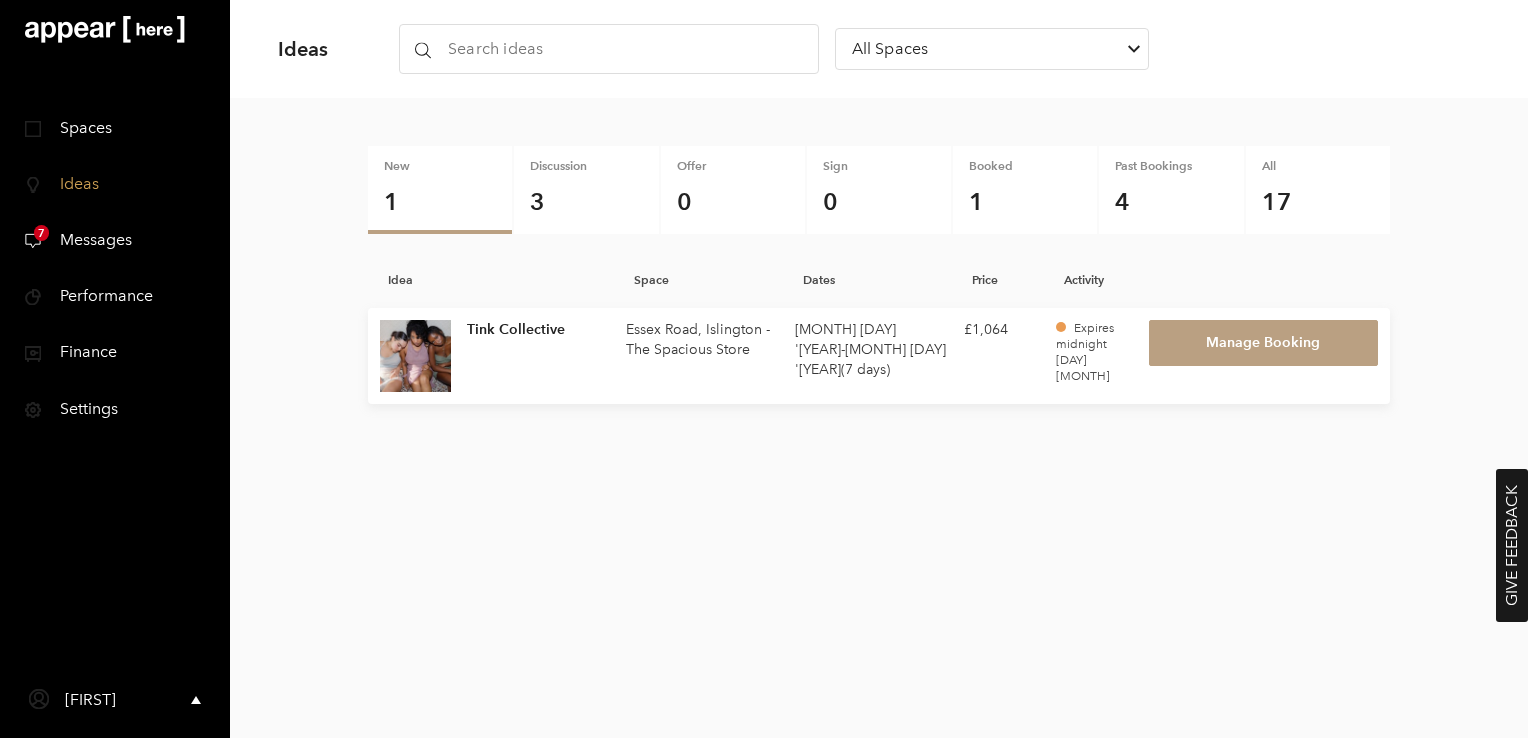 click on "Messages" at bounding box center (88, 239) 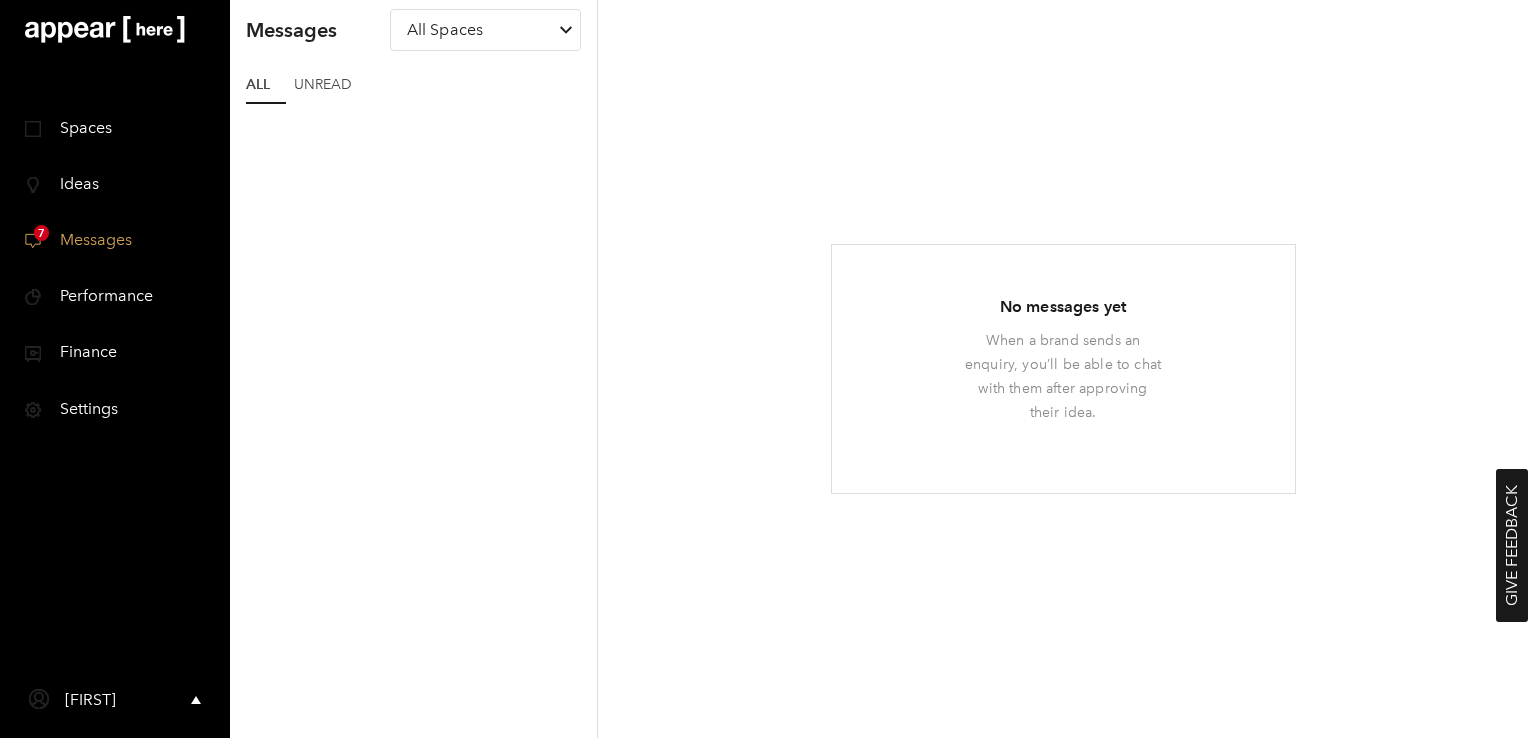 scroll, scrollTop: 0, scrollLeft: 0, axis: both 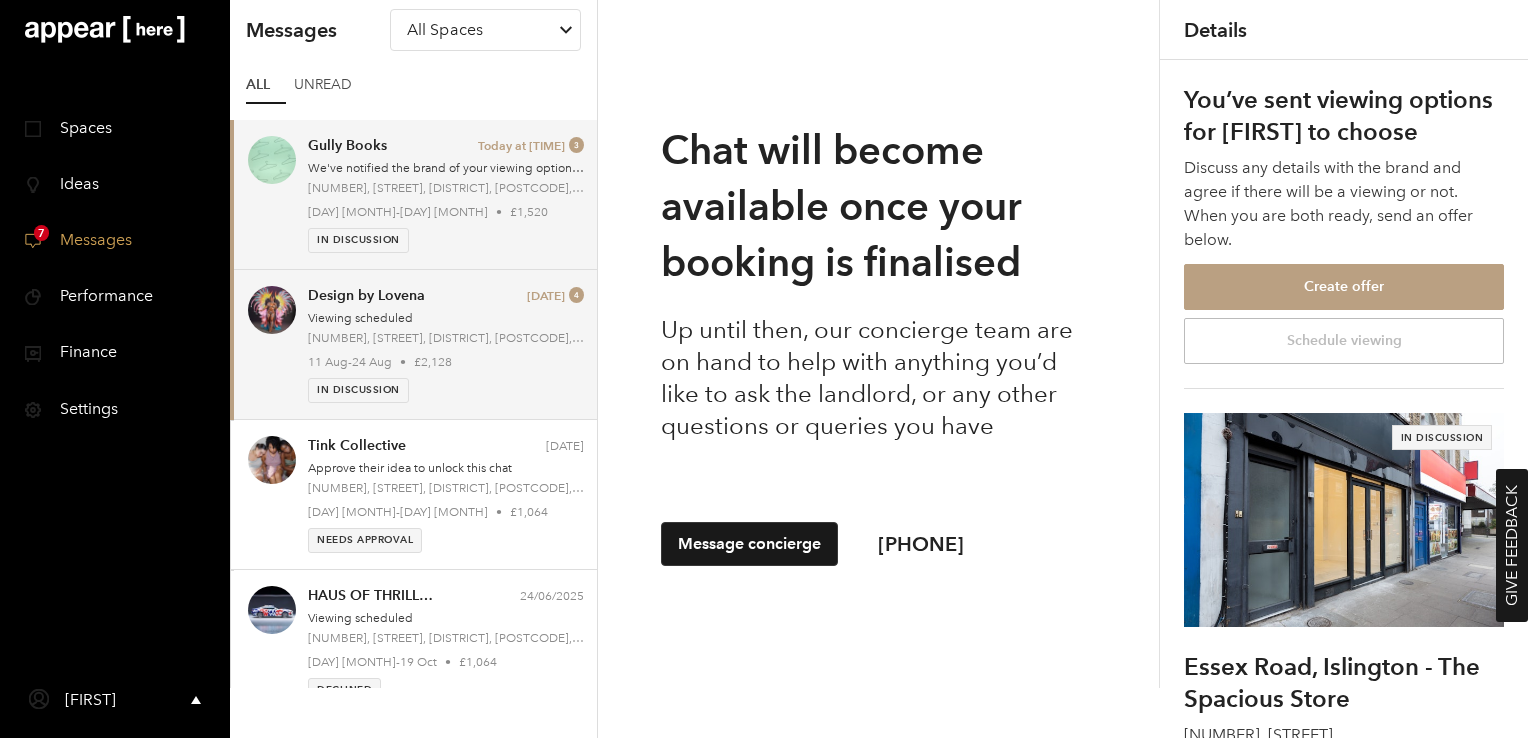 click on "Viewing scheduled" at bounding box center [360, 318] 